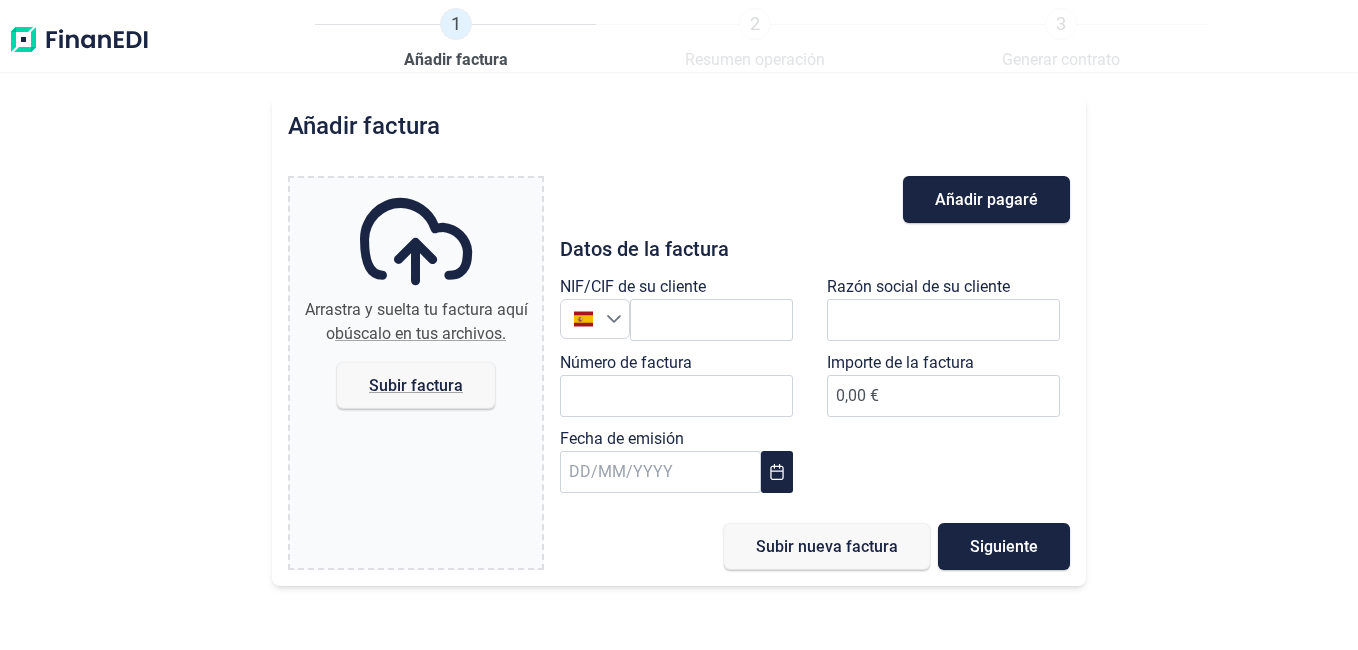scroll, scrollTop: 0, scrollLeft: 0, axis: both 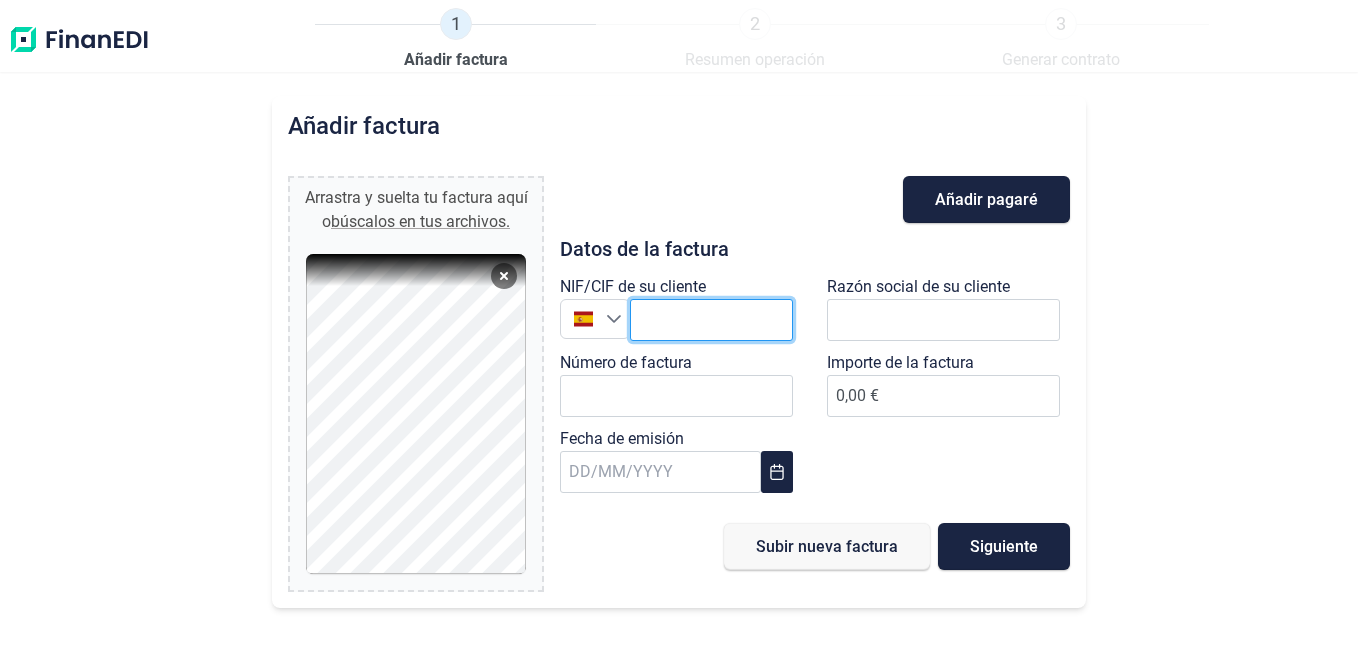 click at bounding box center (711, 320) 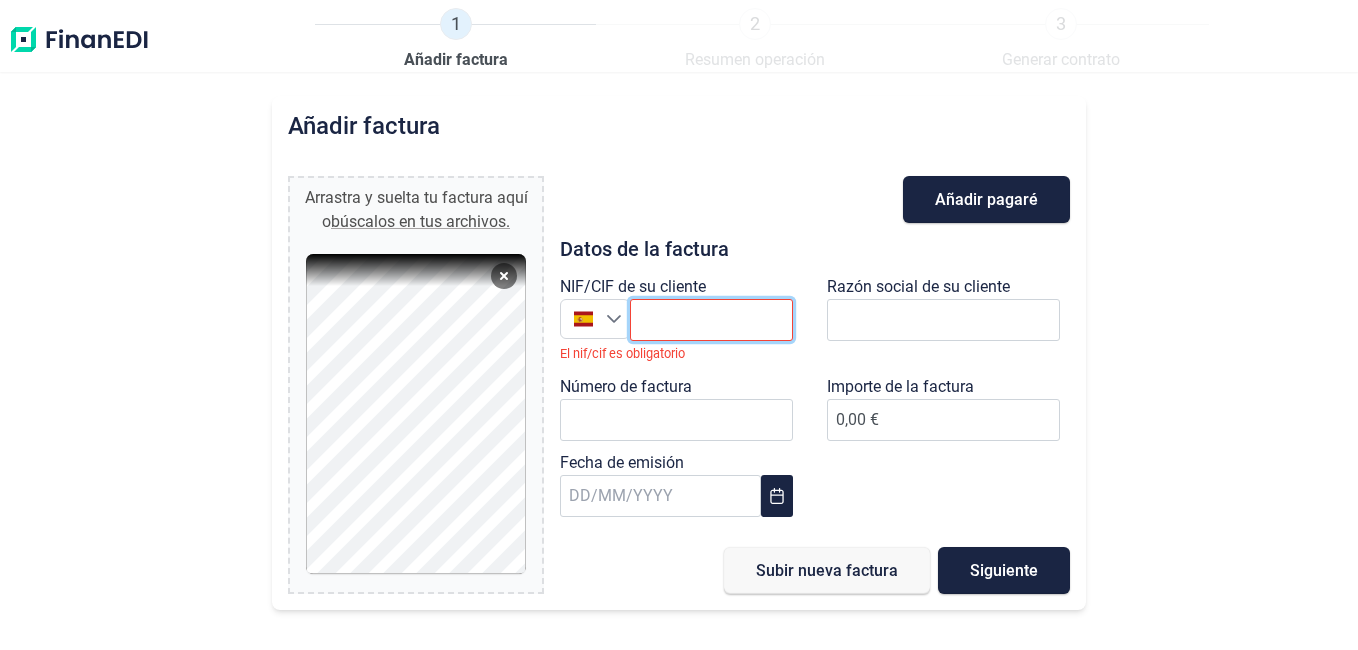 paste on "[TAX_ID]" 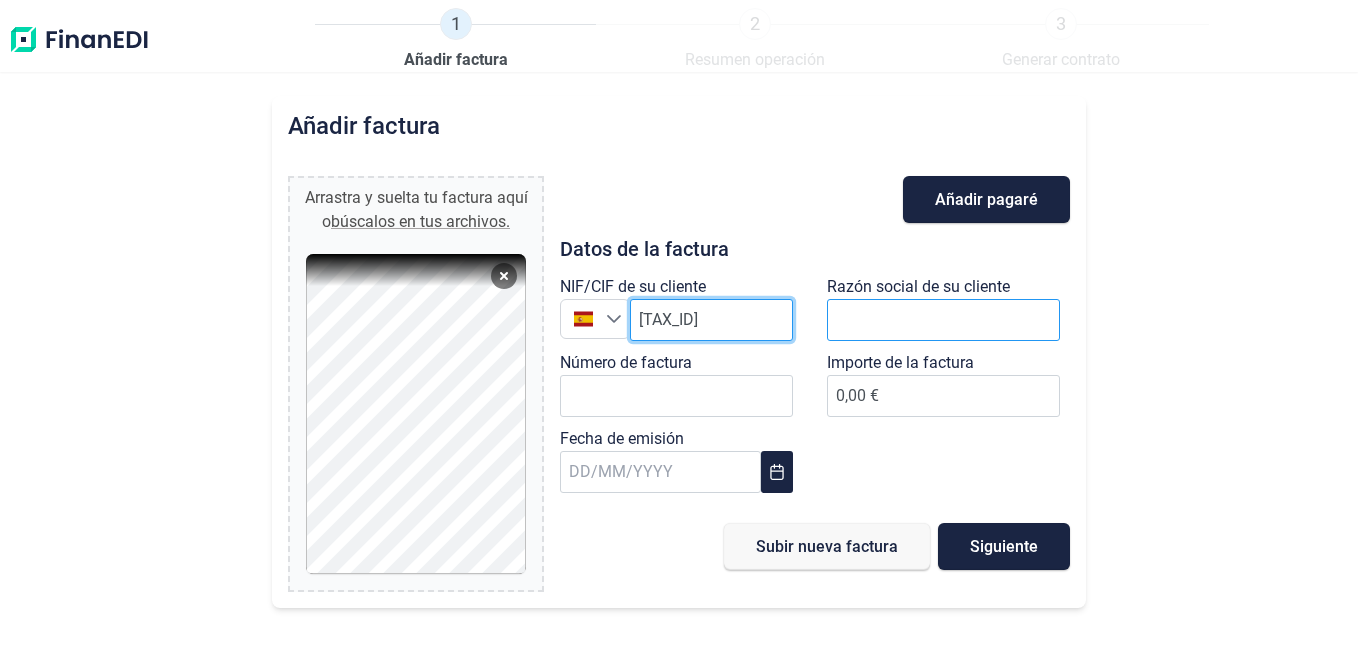 type on "[TAX_ID]" 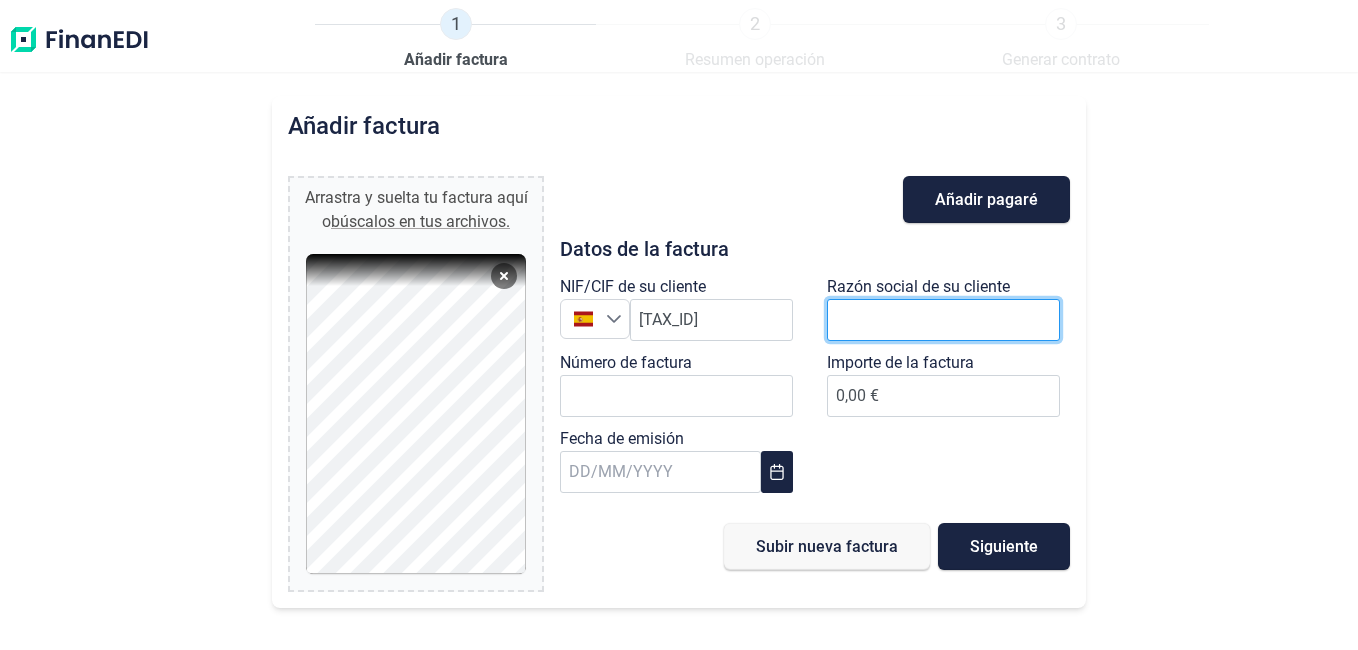 click at bounding box center (943, 320) 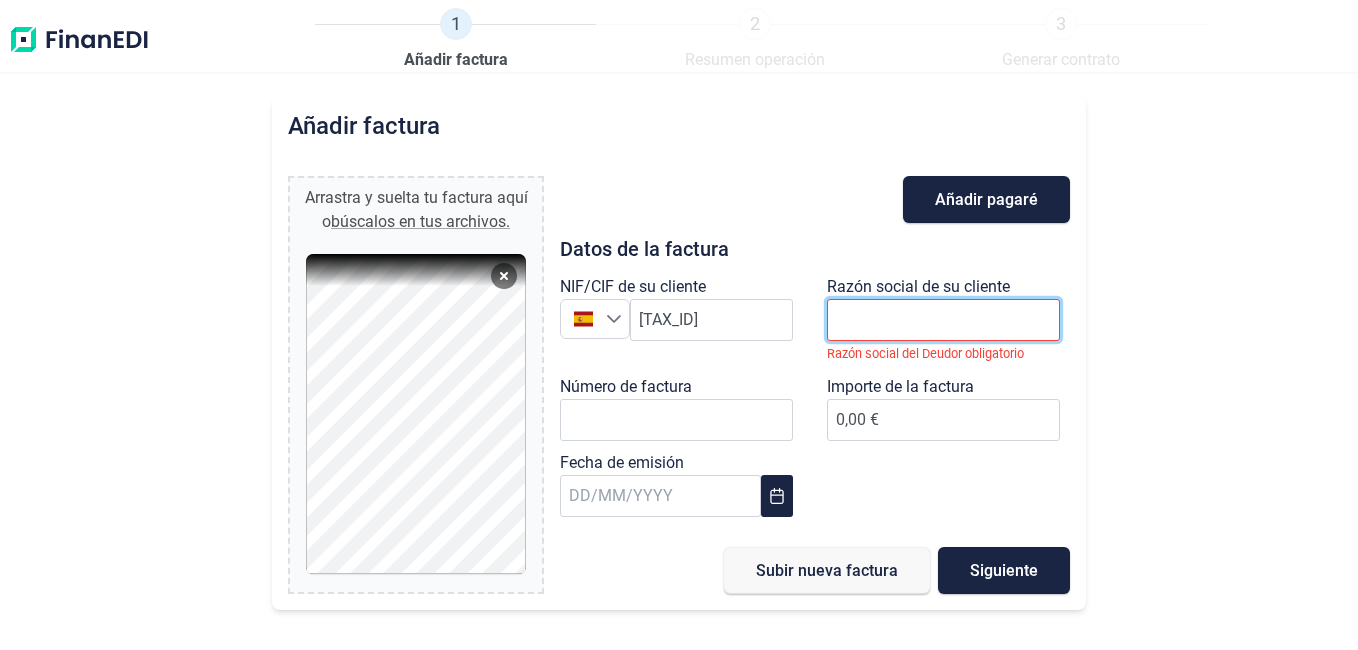 paste on "XPO TRANSPORT SOLUTIONS SPAIN S.L." 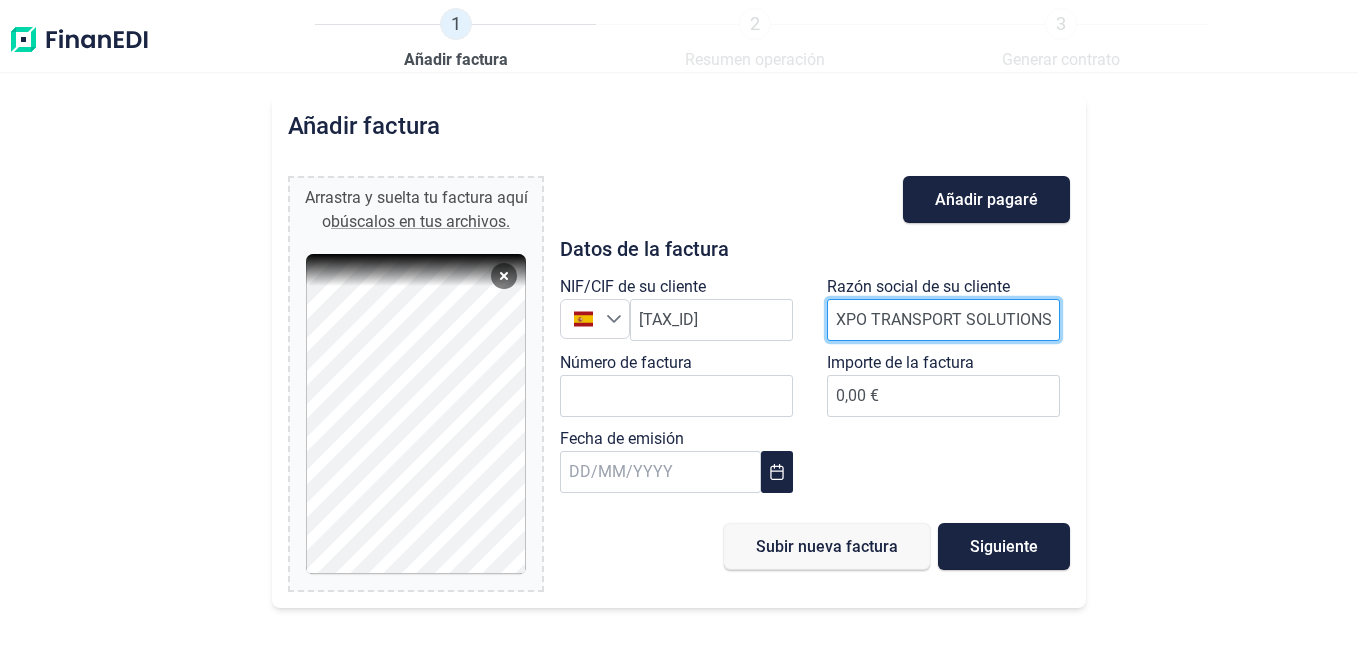 scroll, scrollTop: 0, scrollLeft: 69, axis: horizontal 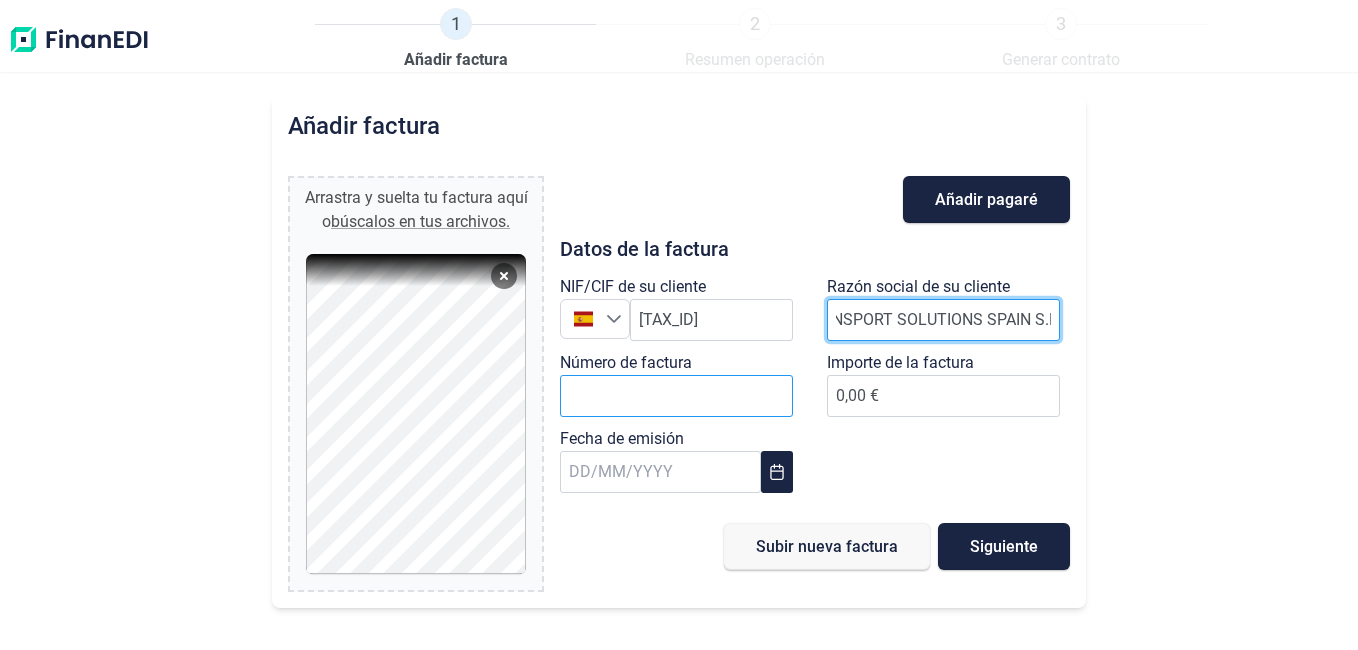 type on "XPO TRANSPORT SOLUTIONS SPAIN S.L." 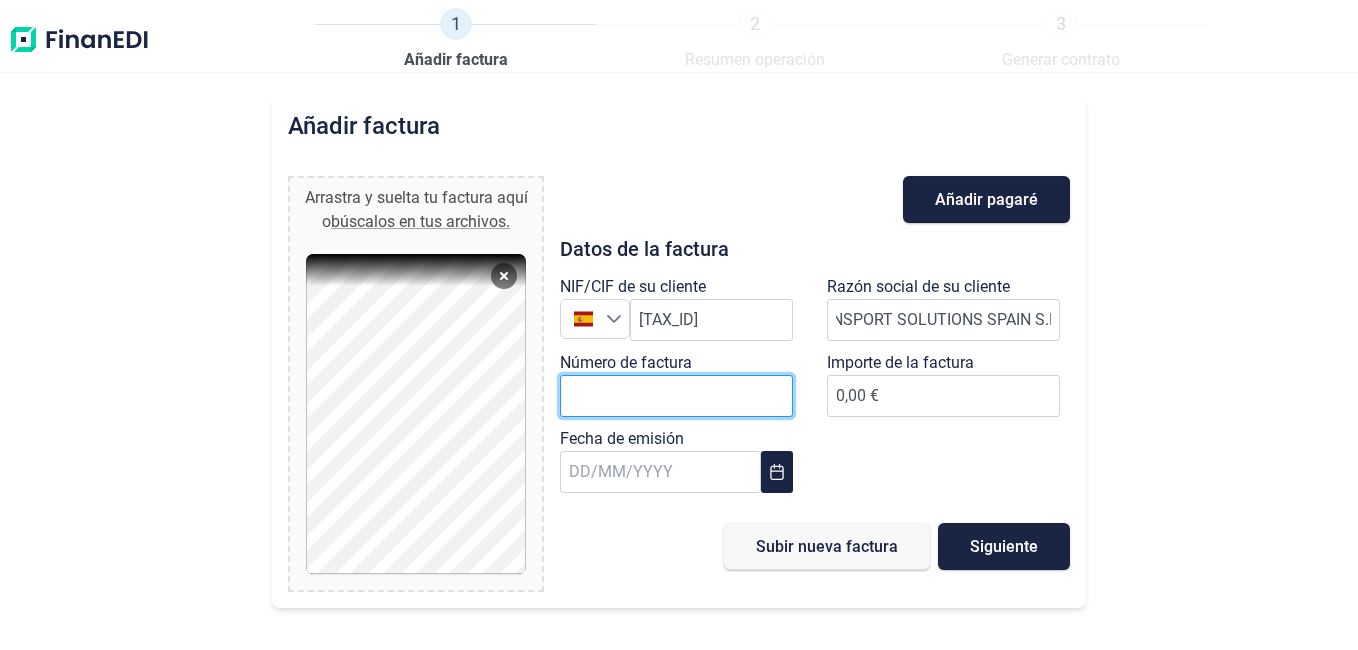 scroll, scrollTop: 0, scrollLeft: 0, axis: both 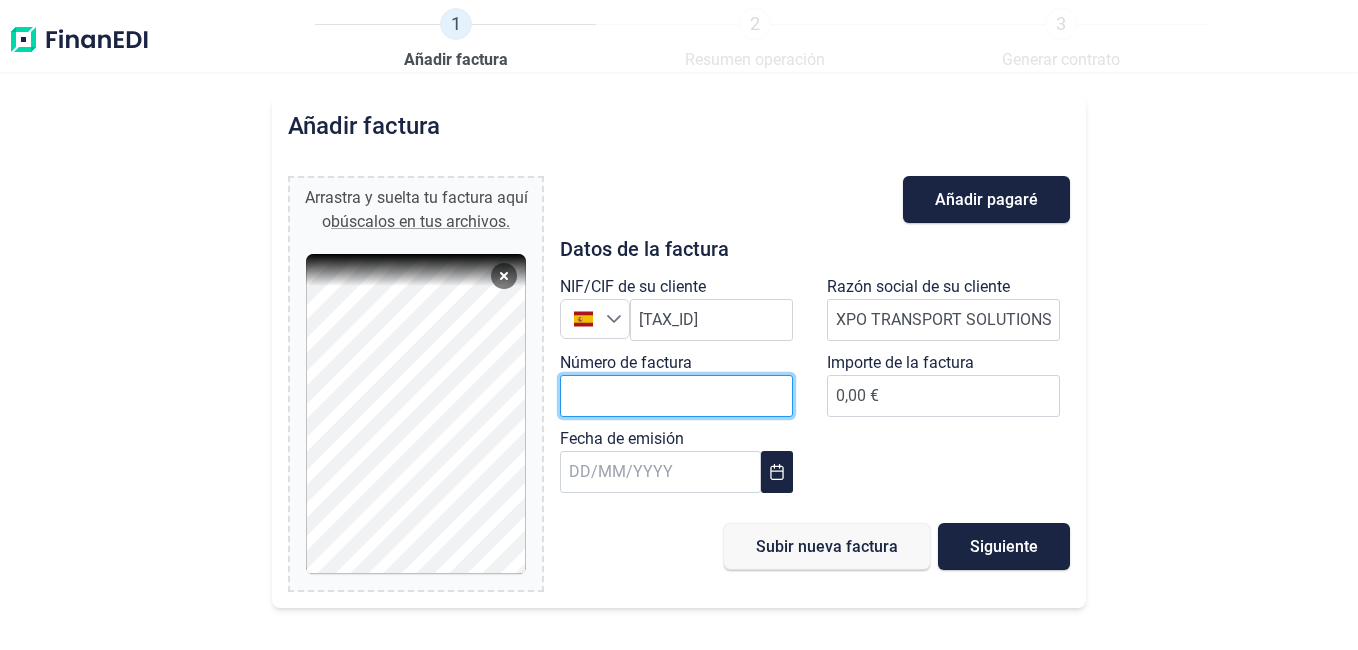 click on "Número de factura" at bounding box center [676, 396] 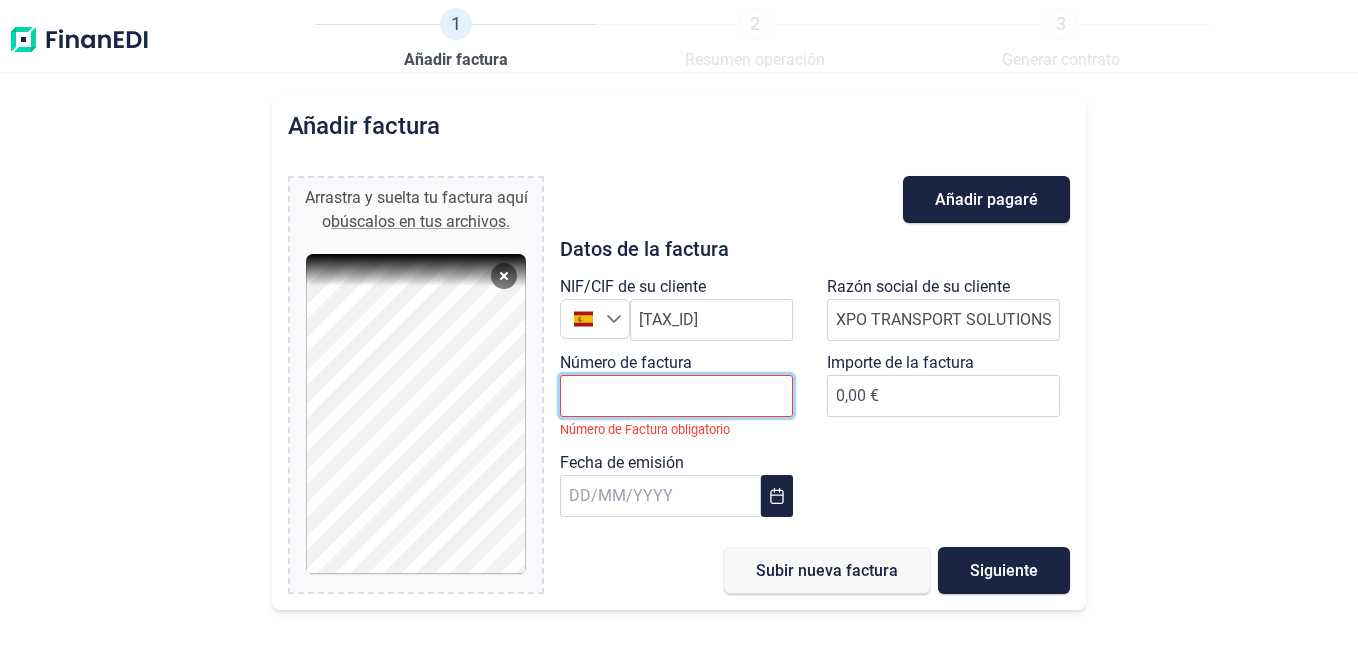 paste on "25-1024" 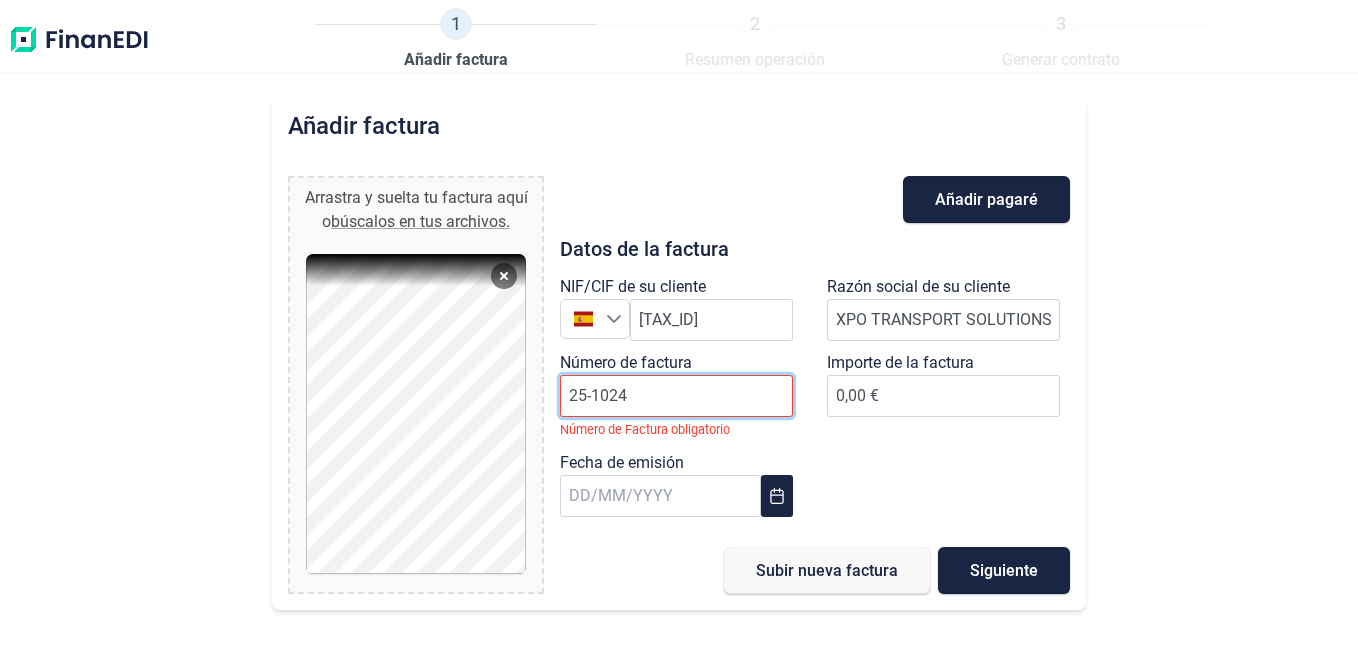 type on "25-1024" 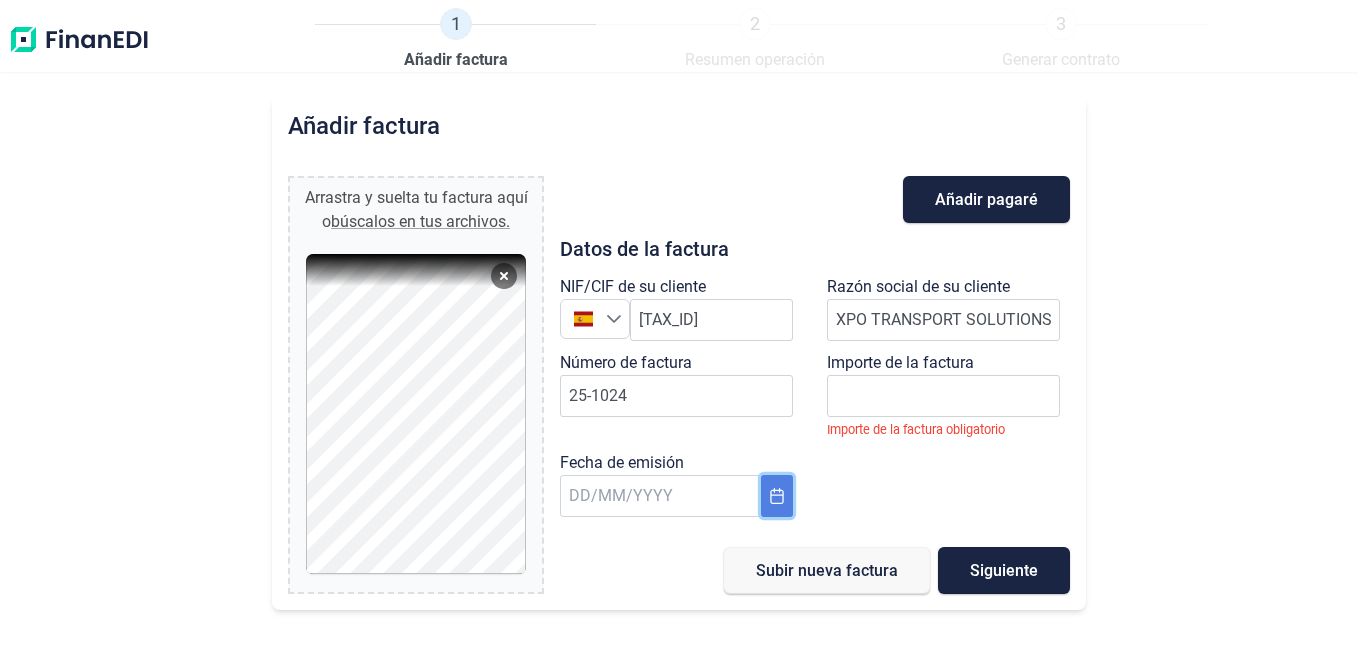 click at bounding box center (777, 496) 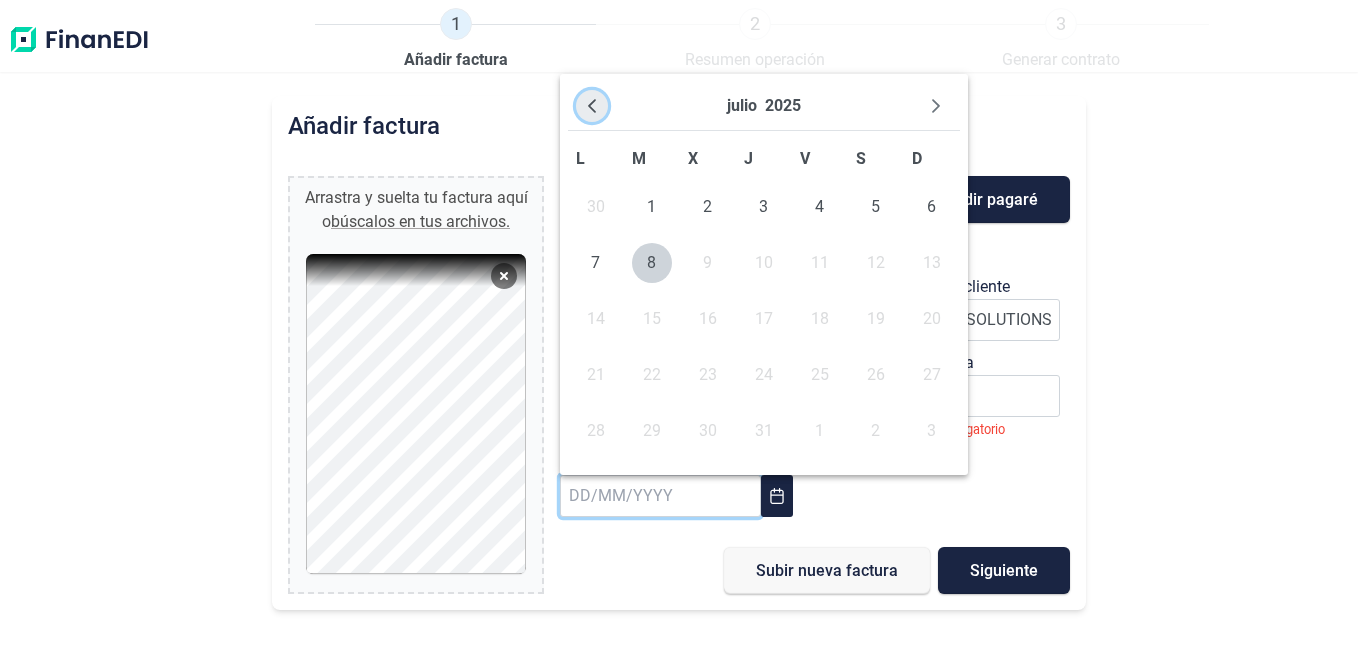 click at bounding box center (592, 106) 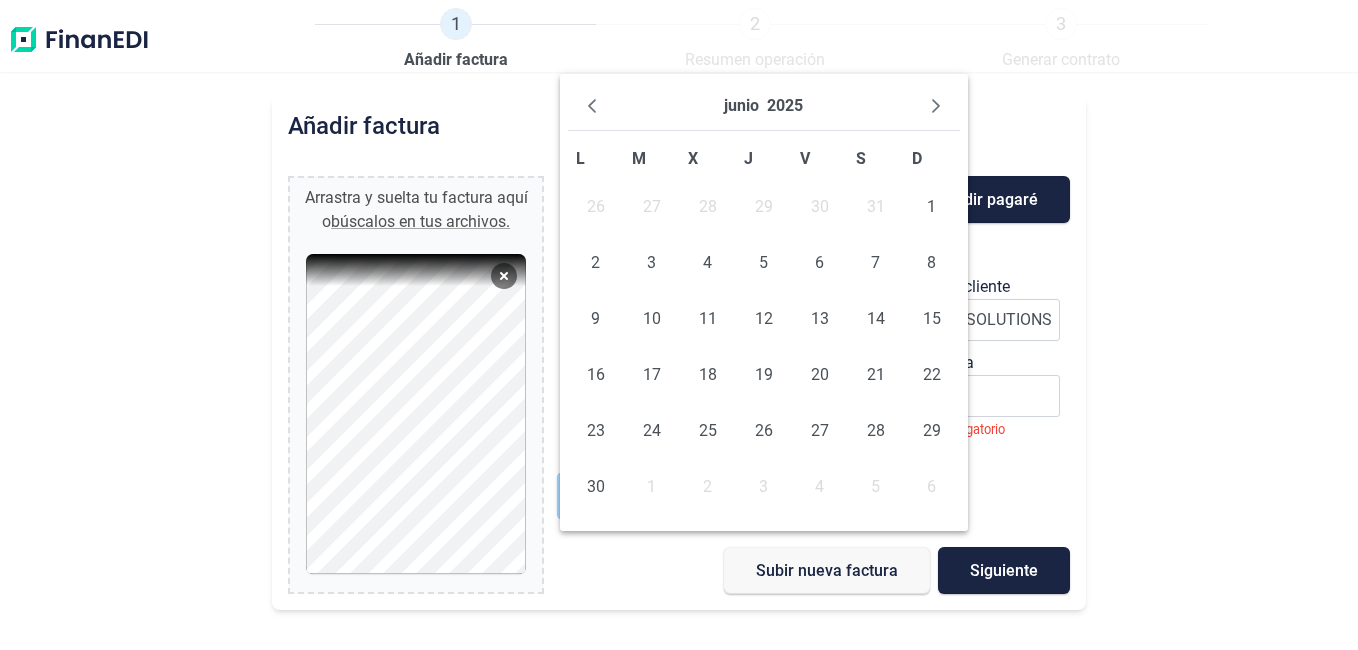 click on "31" at bounding box center [876, 207] 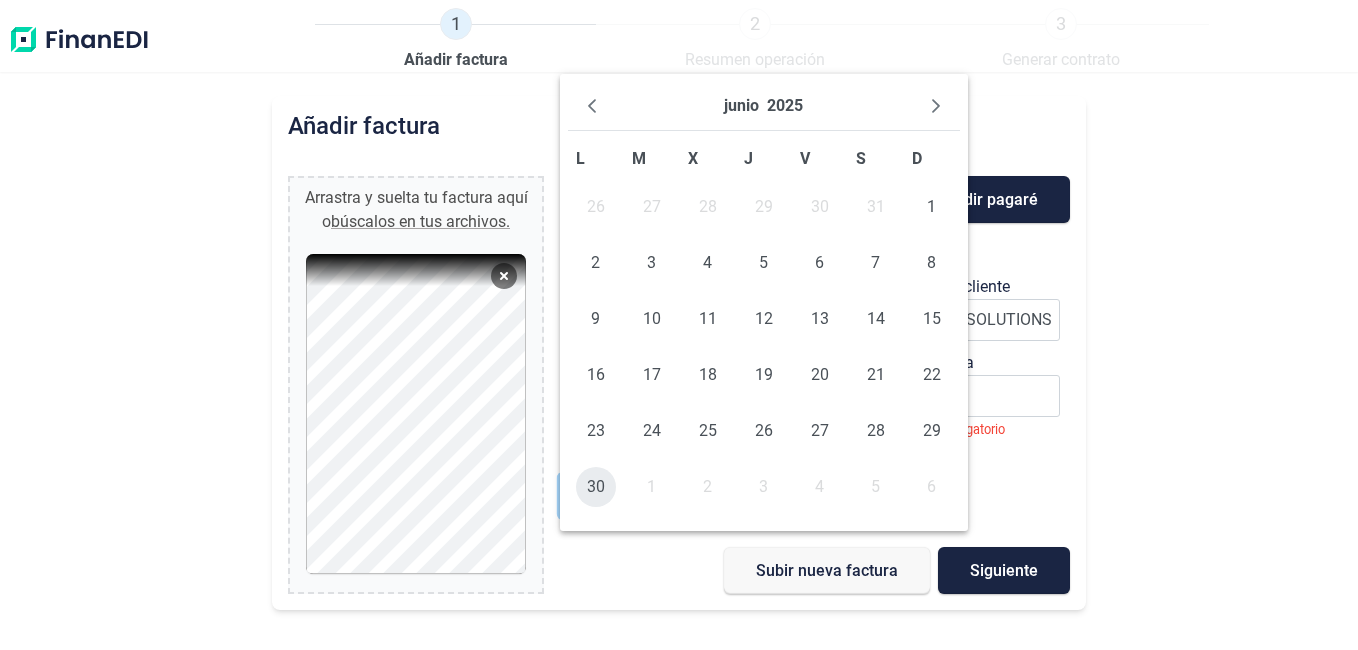 click on "30" at bounding box center (596, 487) 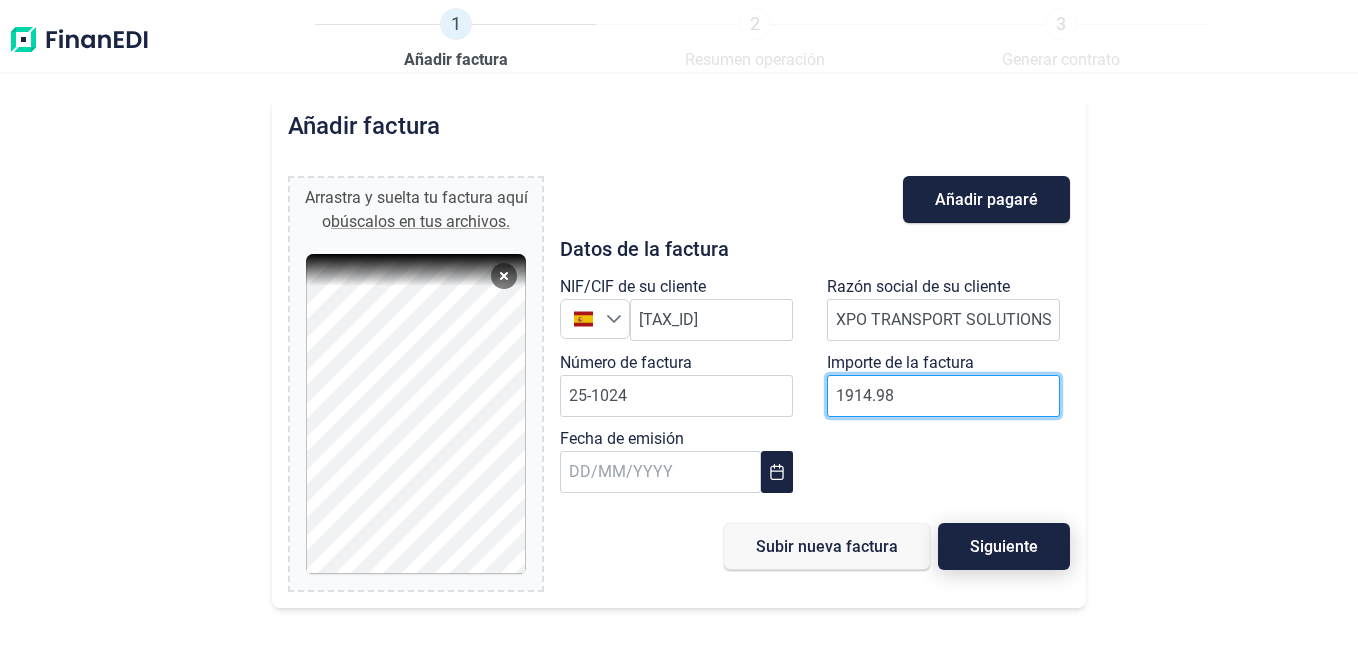 type on "1914.98" 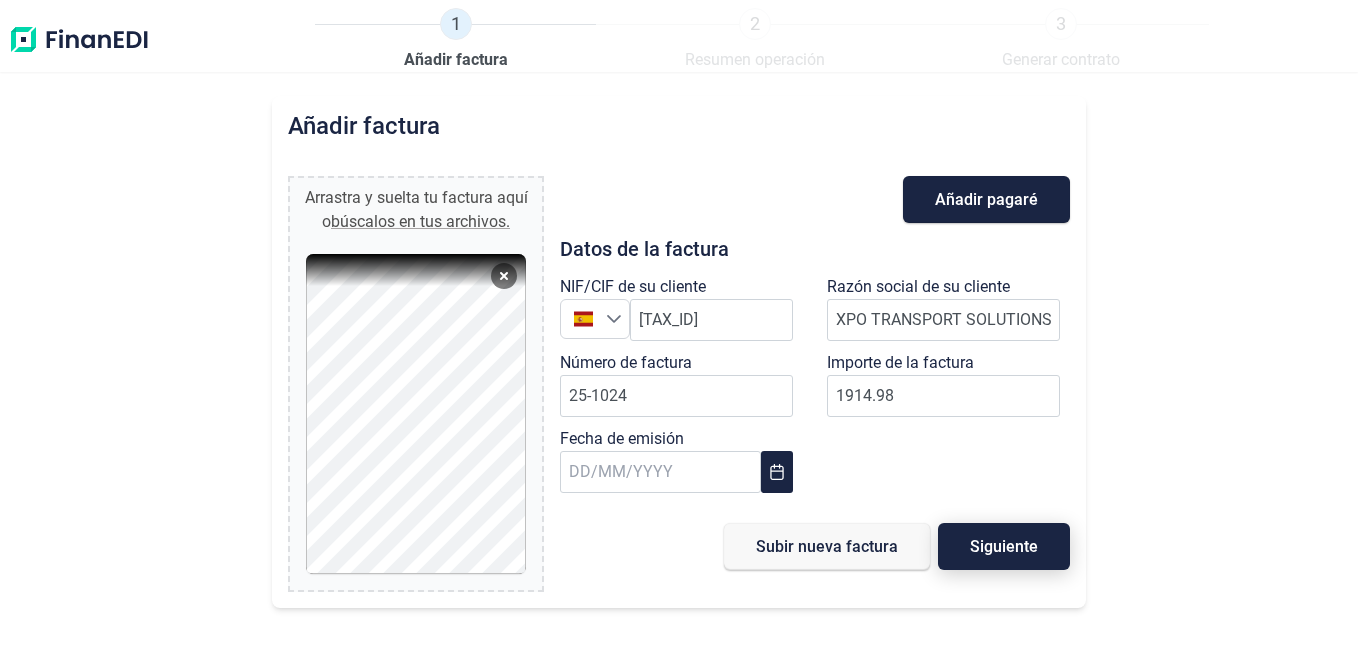 click on "Siguiente" at bounding box center (1004, 546) 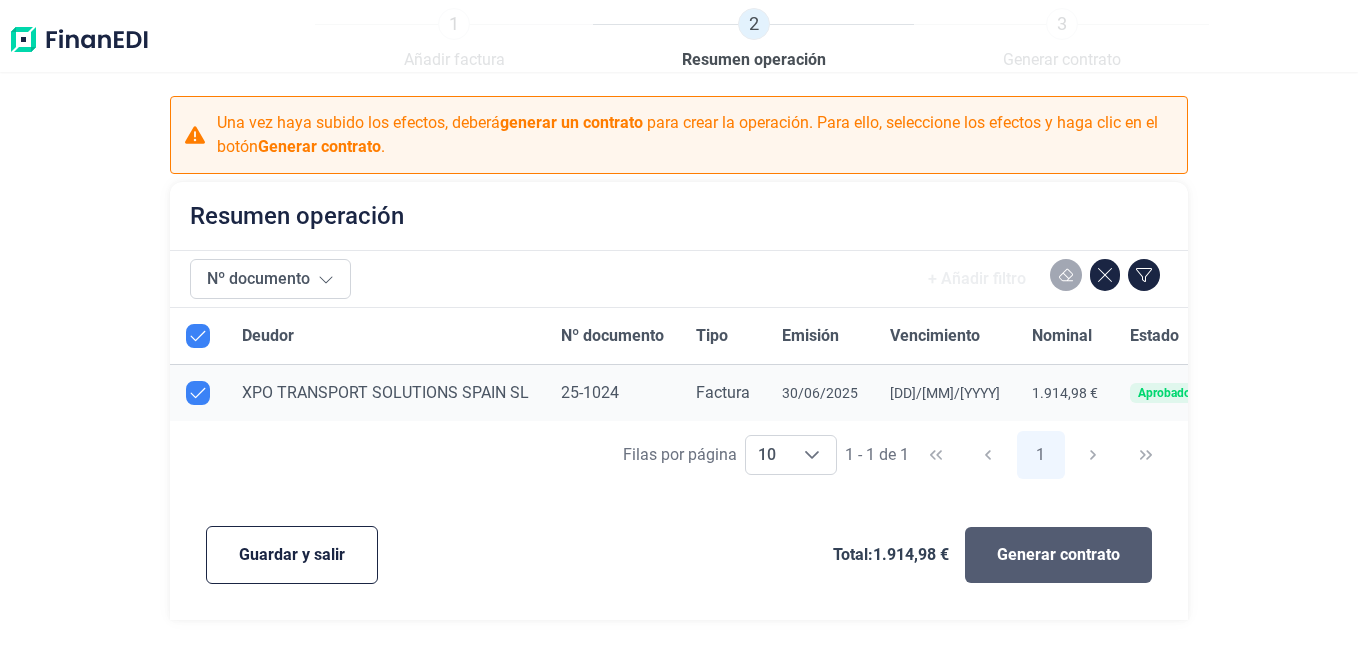 click on "Generar contrato" at bounding box center (1058, 555) 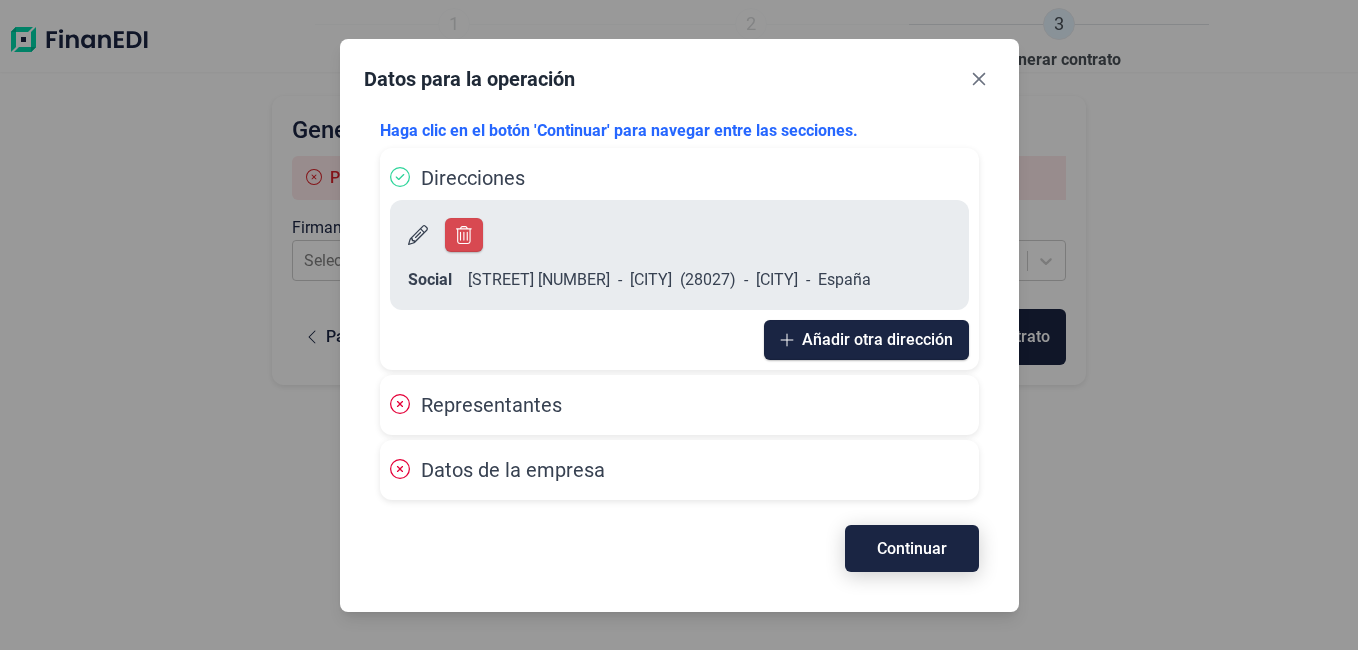 click on "Continuar" at bounding box center (912, 548) 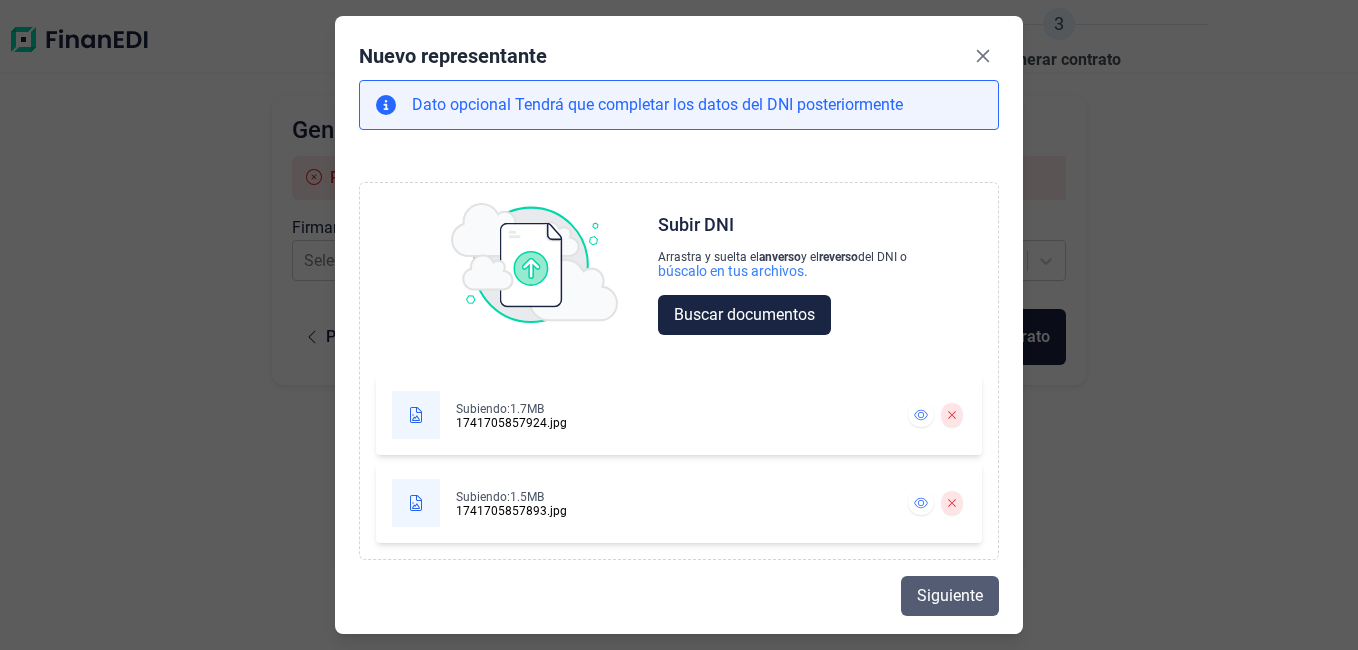 click on "Siguiente" at bounding box center [950, 596] 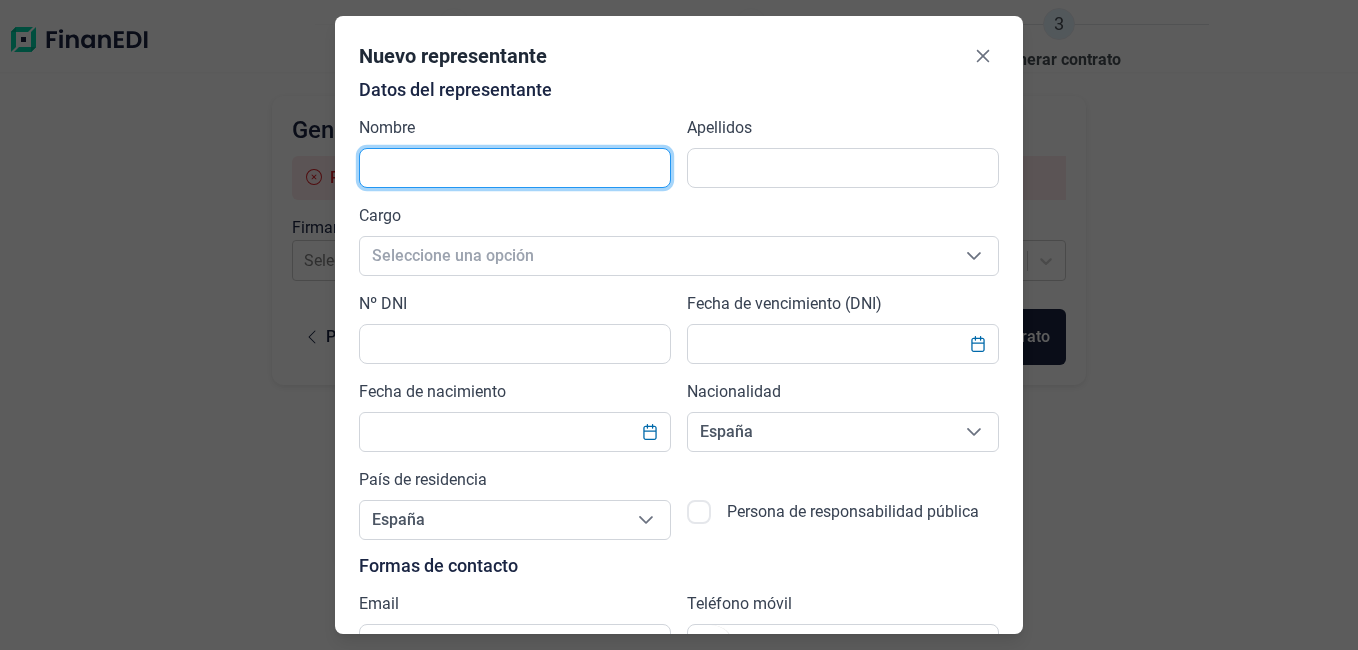 click at bounding box center (515, 168) 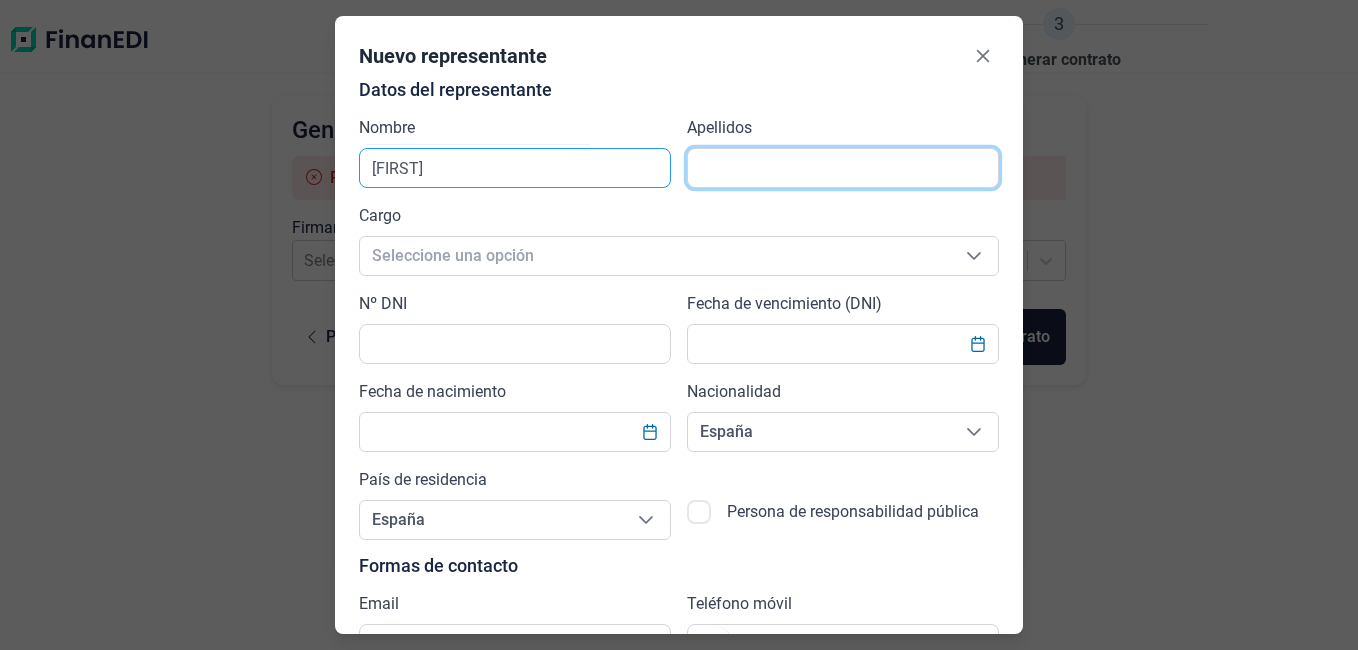type on "[LAST] [LAST]" 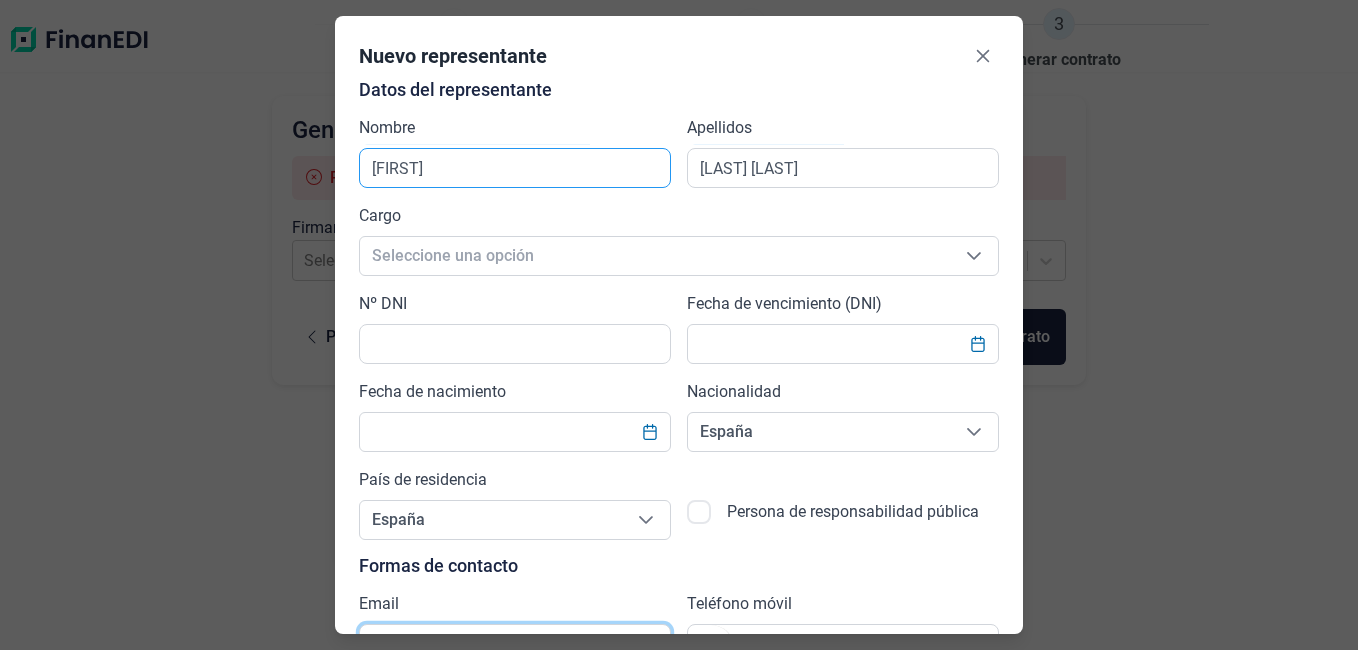 type on "[EMAIL]" 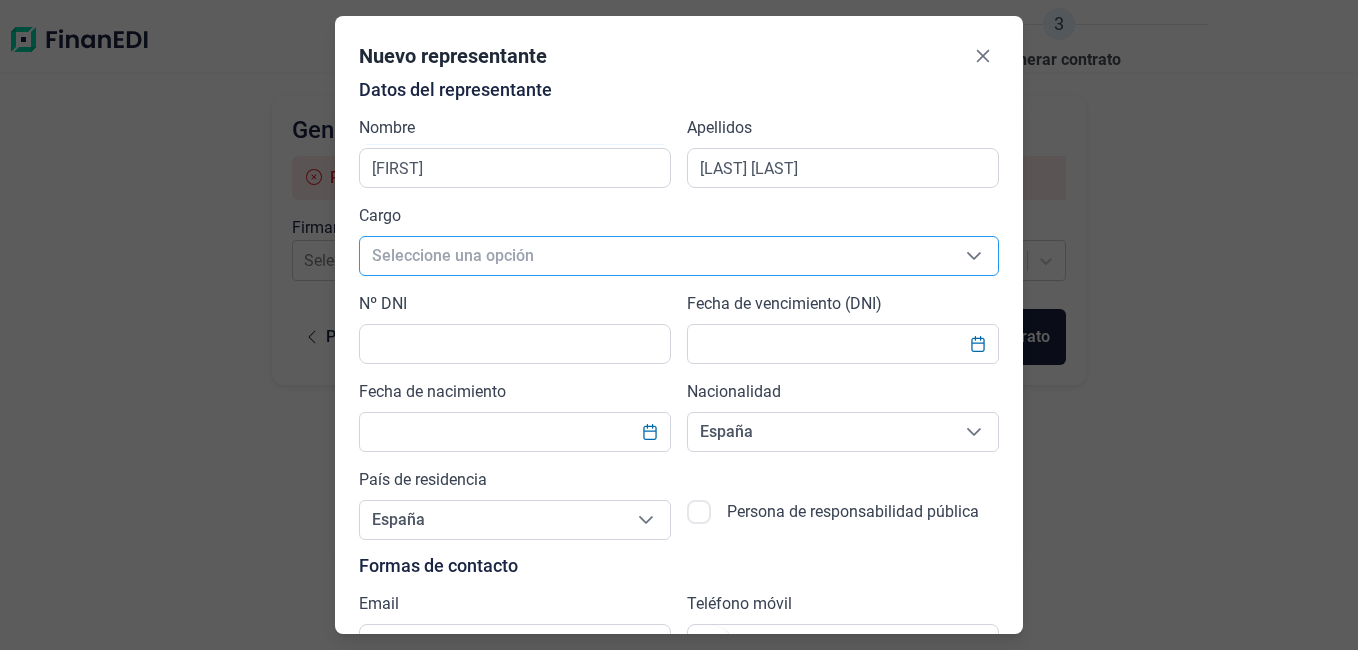 click on "Seleccione una opción" at bounding box center [655, 256] 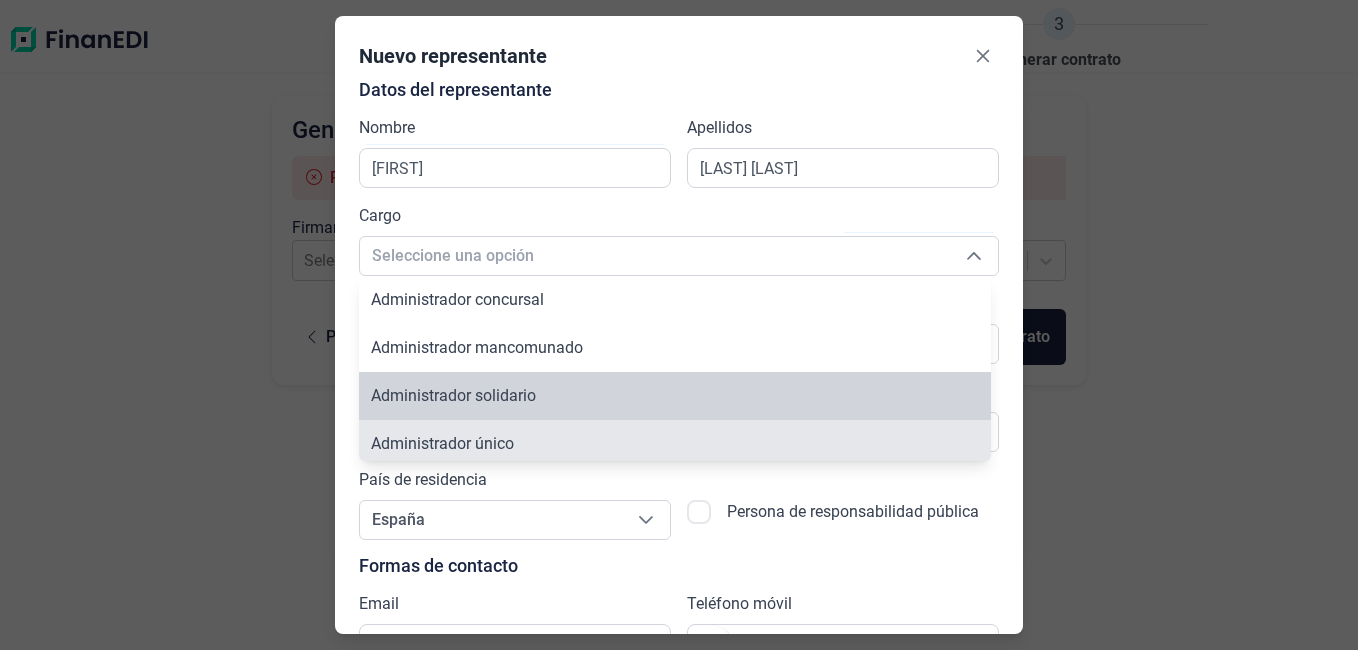 scroll, scrollTop: 7, scrollLeft: 0, axis: vertical 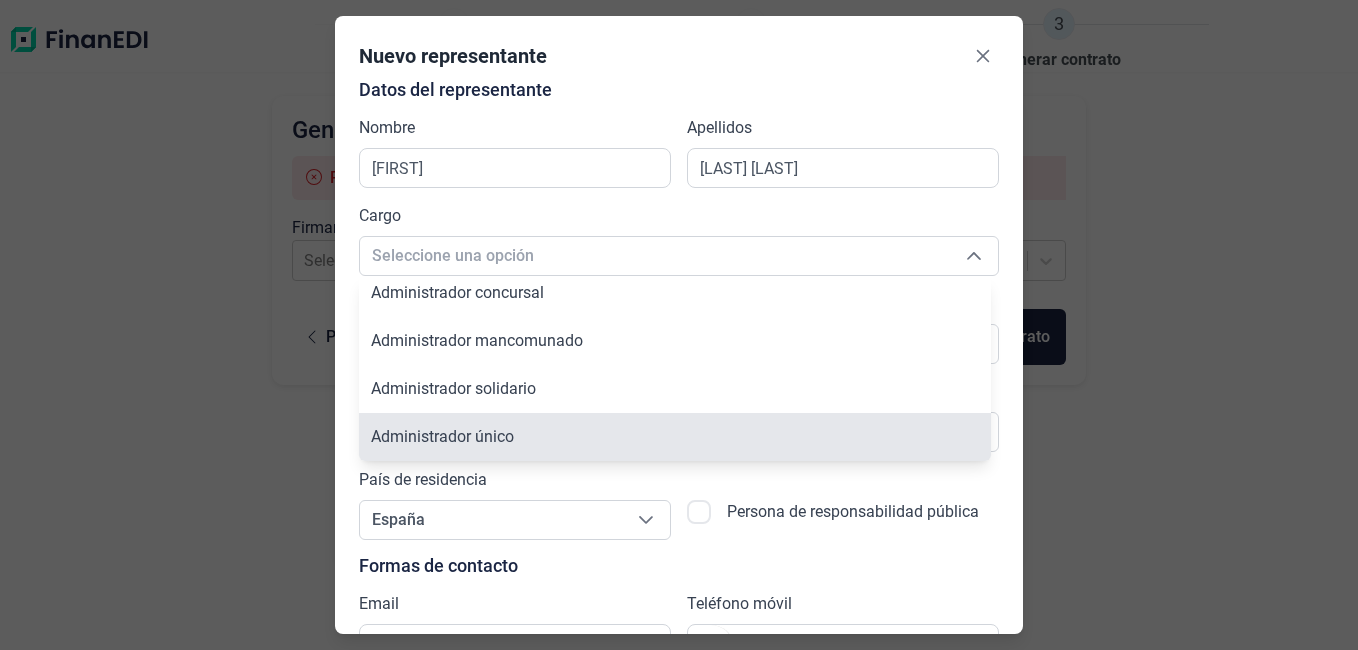 click on "Administrador único" at bounding box center [442, 436] 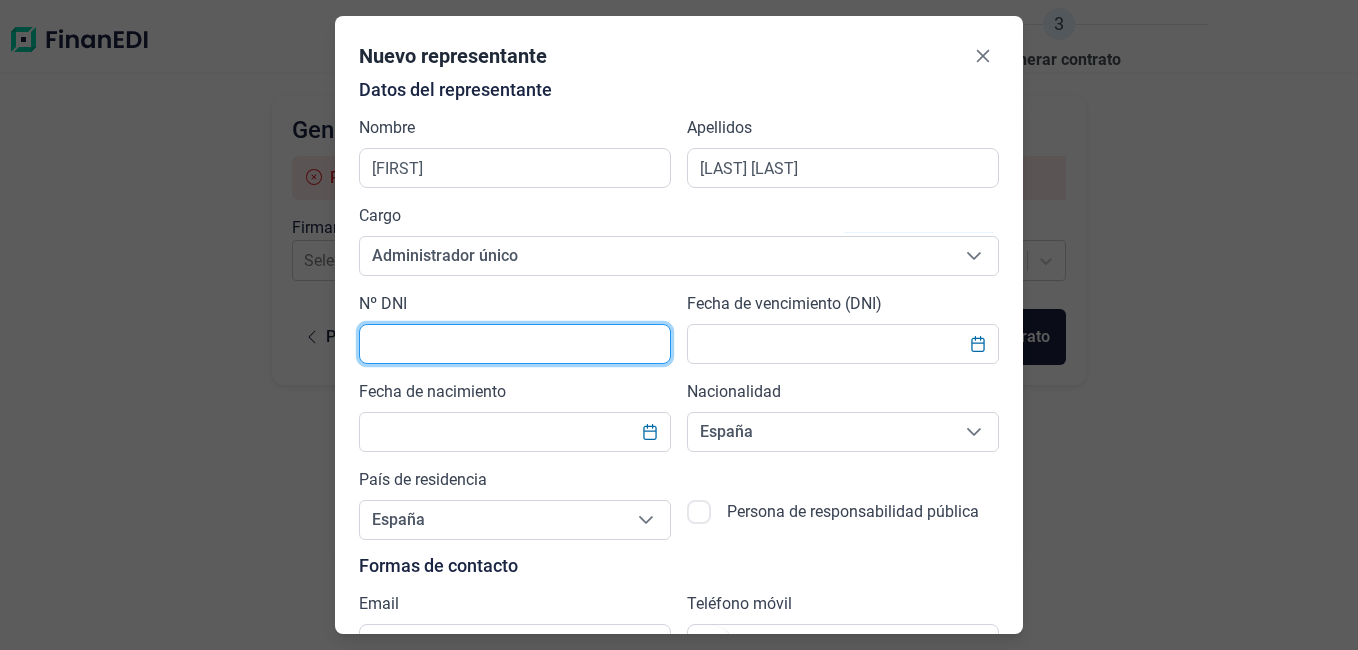 click at bounding box center [515, 344] 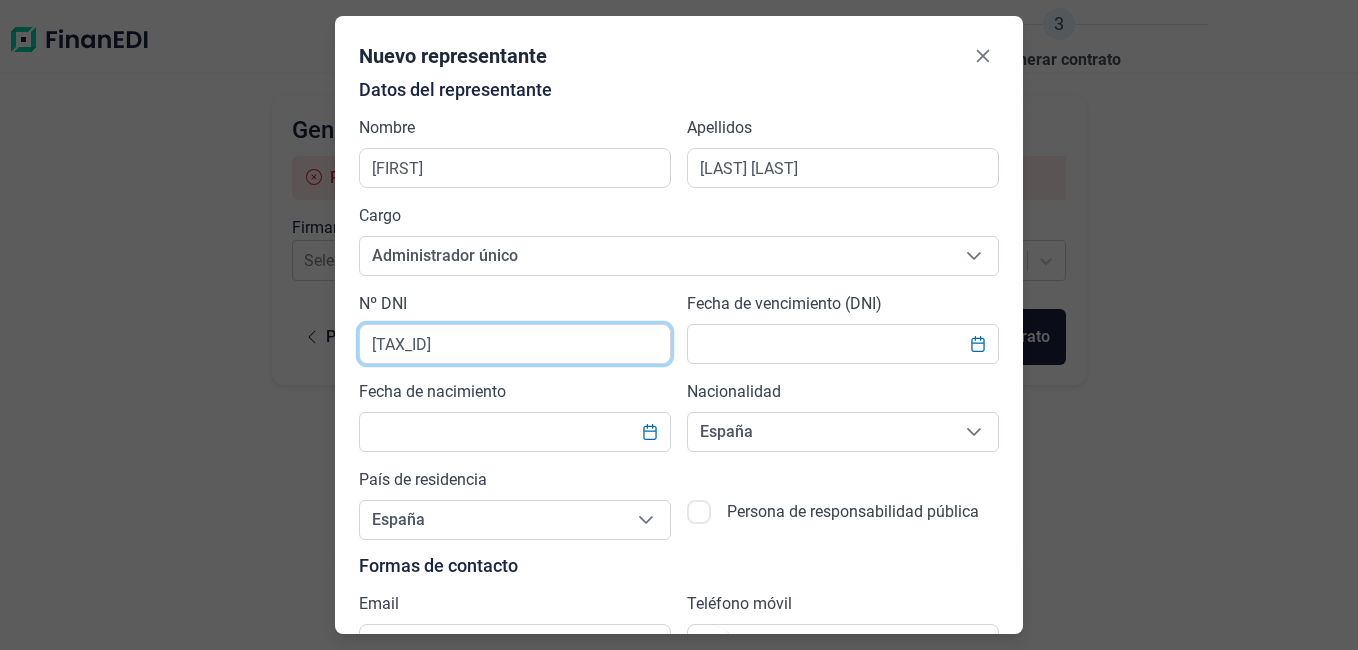 type on "[TAX_ID]" 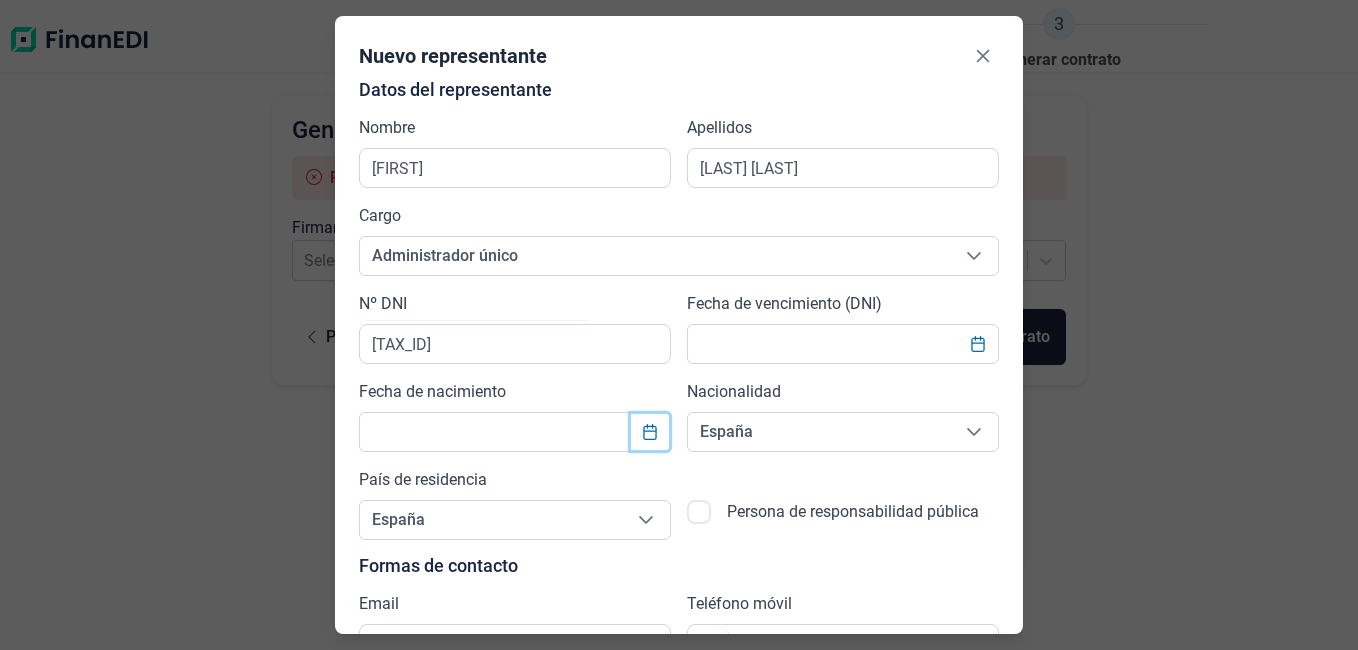 click at bounding box center [977, 344] 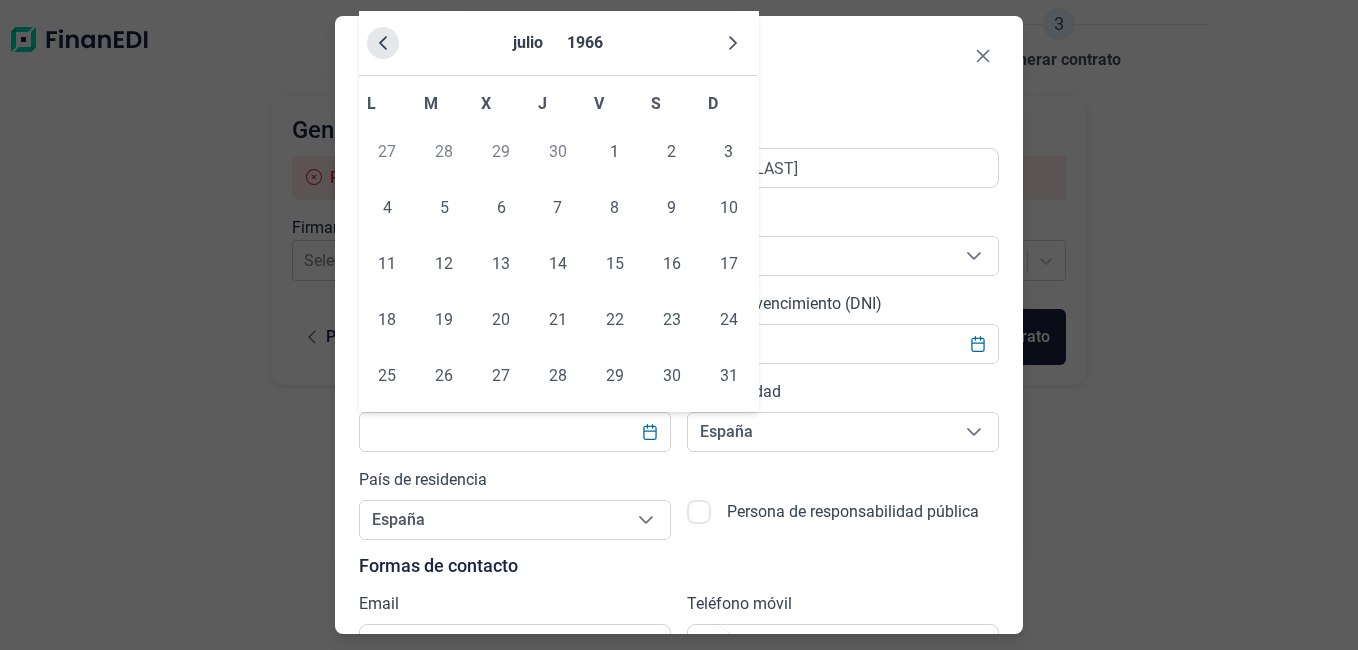 click at bounding box center (383, 43) 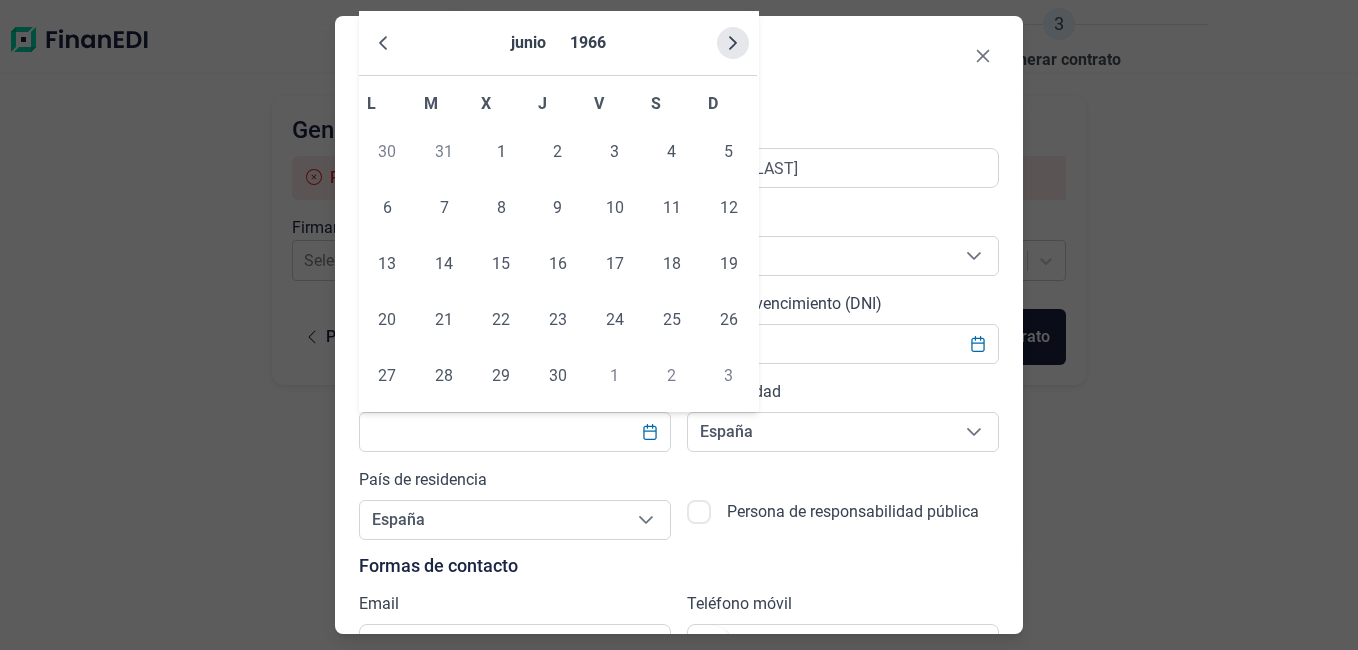 click at bounding box center (733, 43) 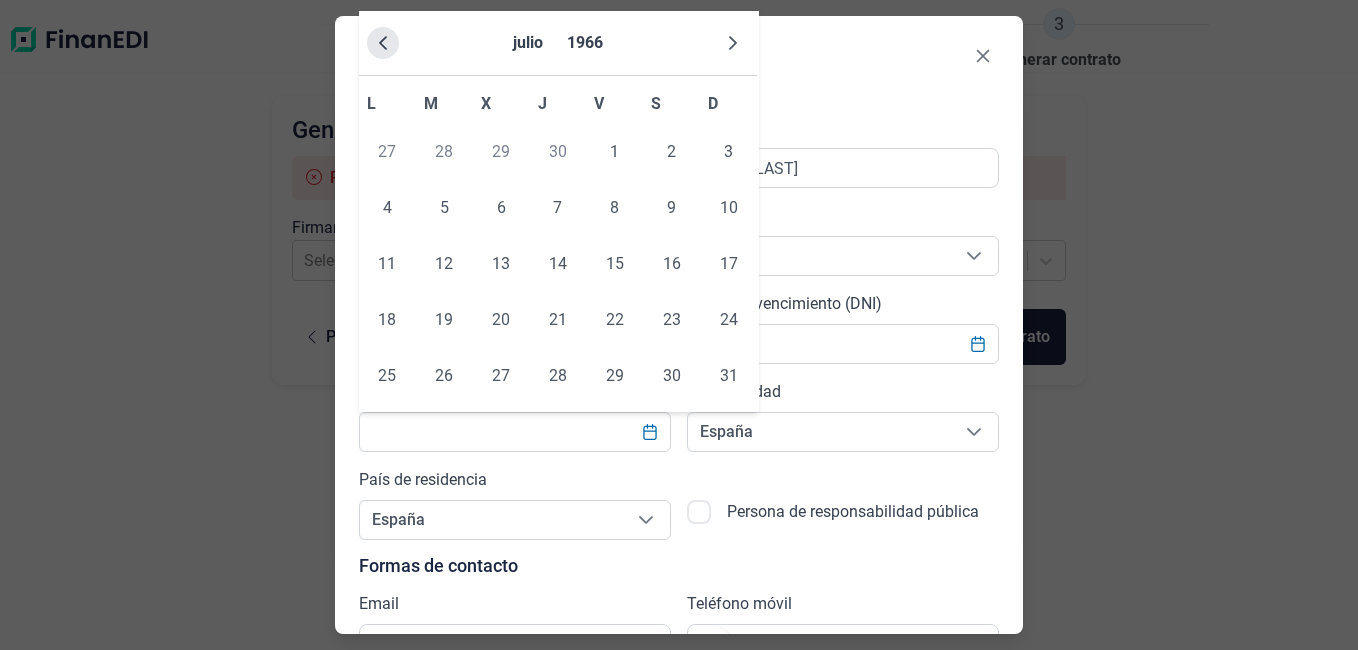 click at bounding box center (383, 43) 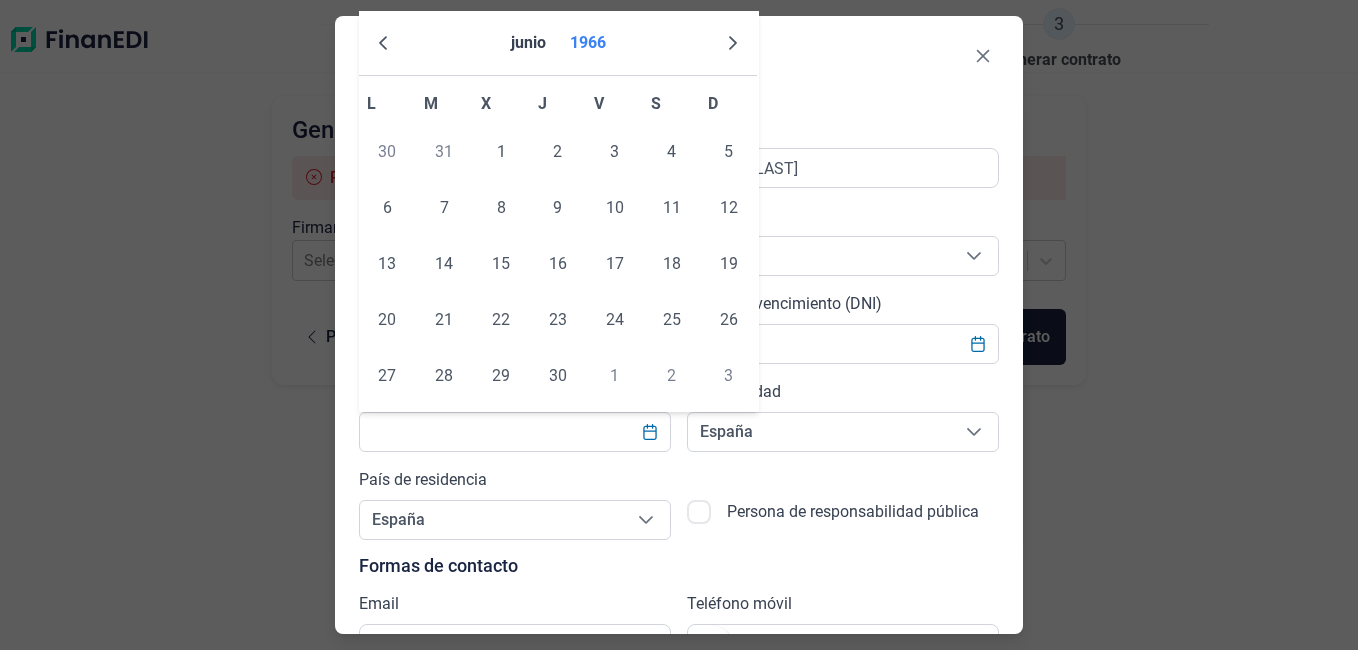 click on "1966" at bounding box center (588, 43) 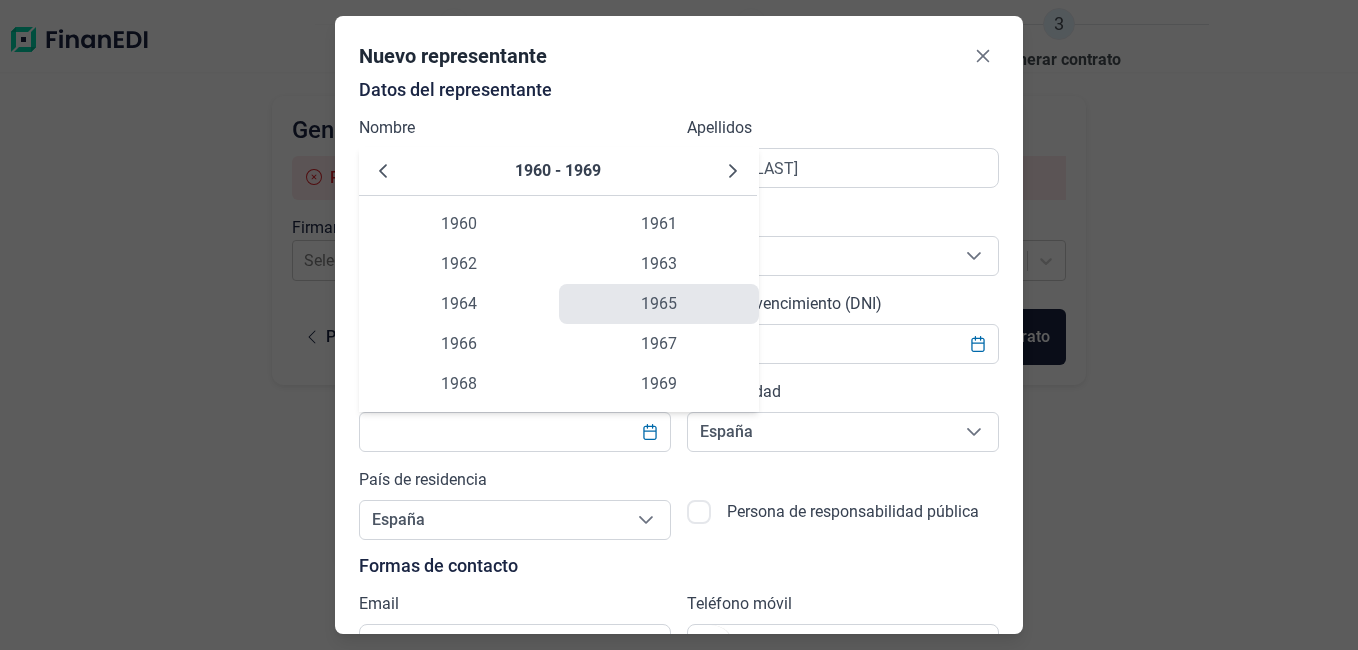click on "1965" at bounding box center [659, 304] 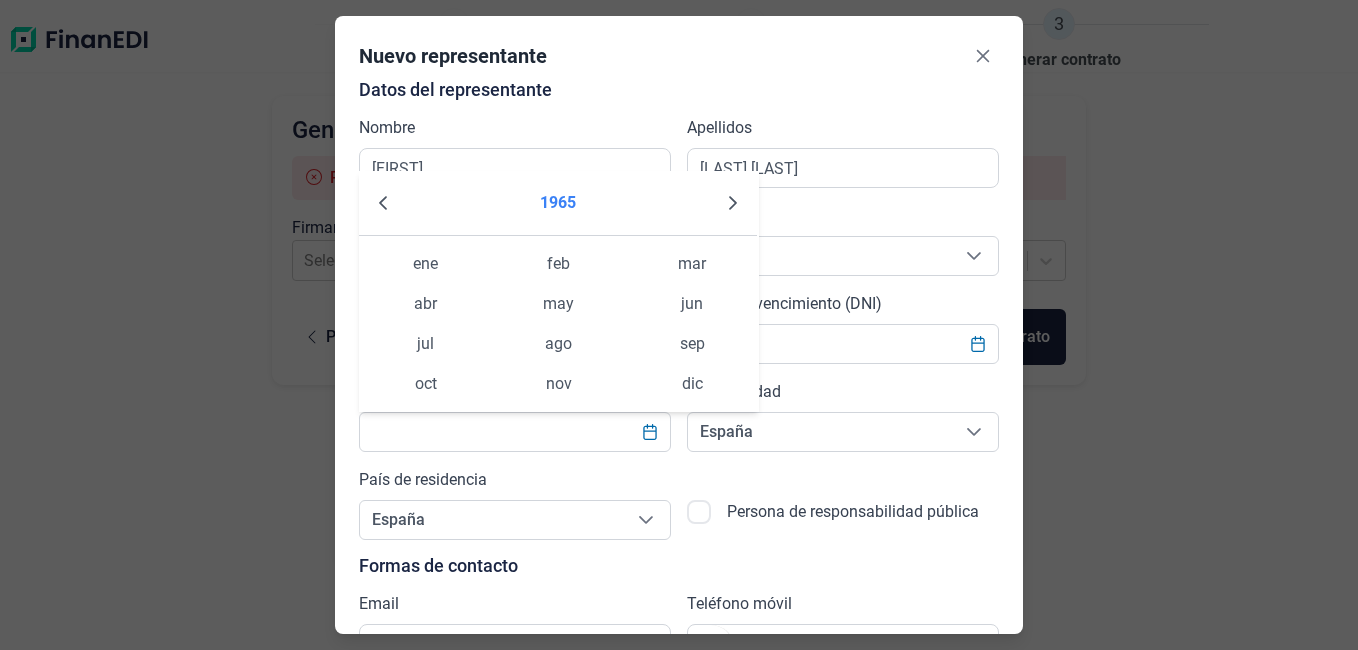 click on "1965" at bounding box center [558, 203] 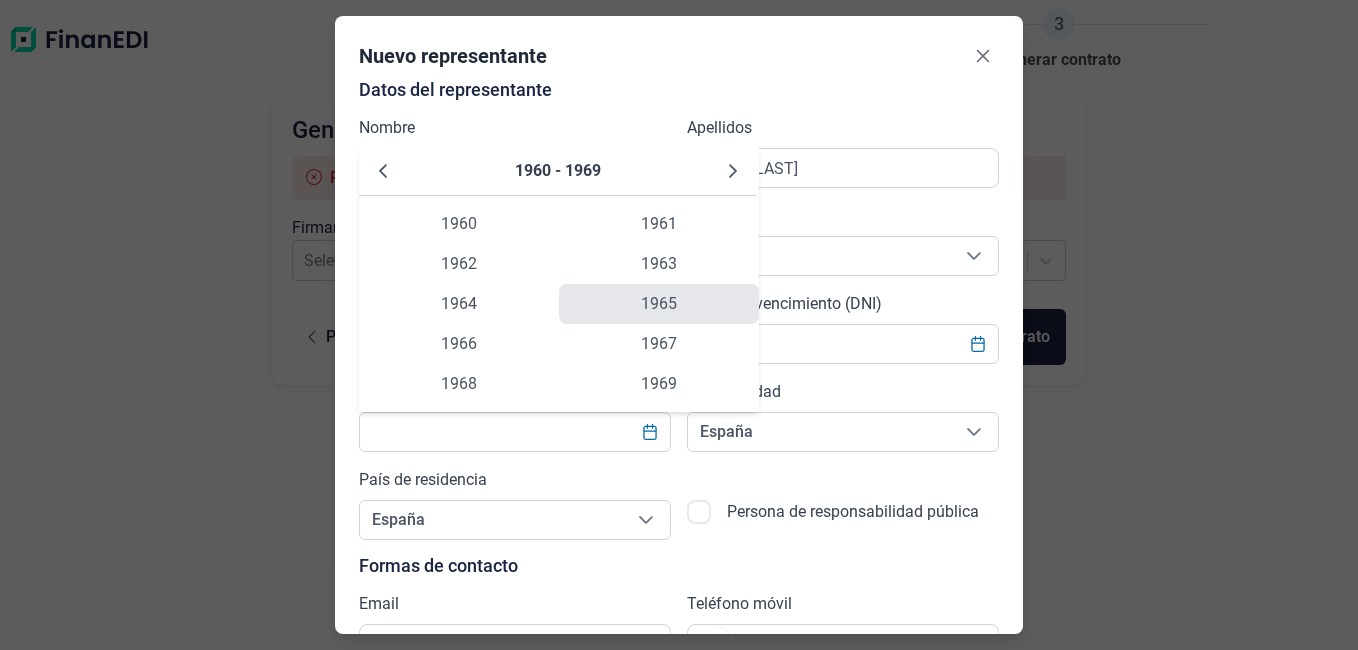 click on "1965" at bounding box center [659, 304] 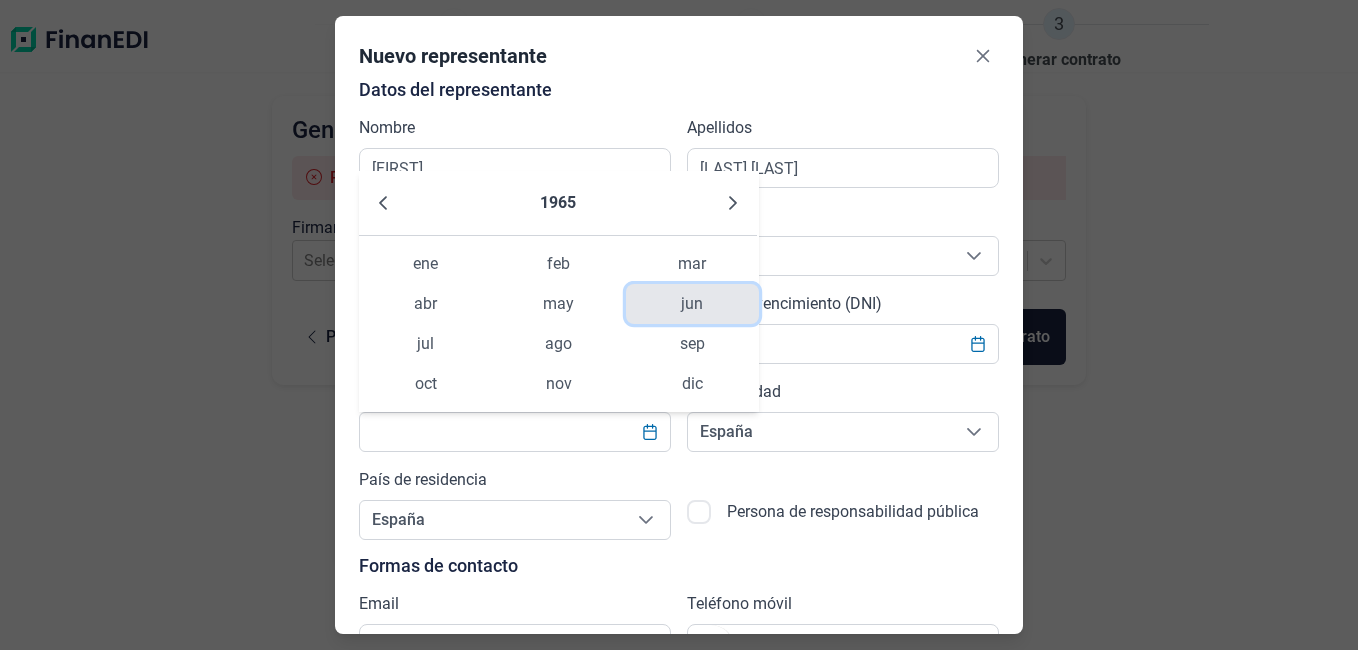 click on "jun" at bounding box center [692, 304] 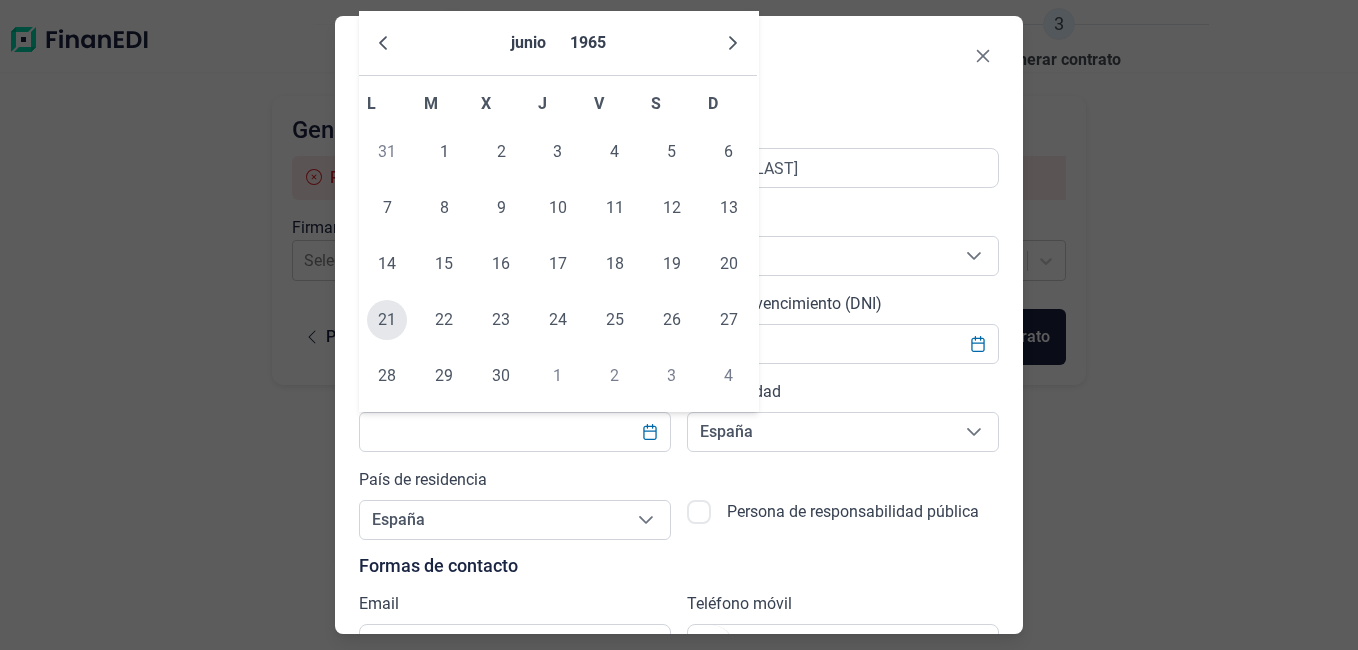 click on "21" at bounding box center (387, 320) 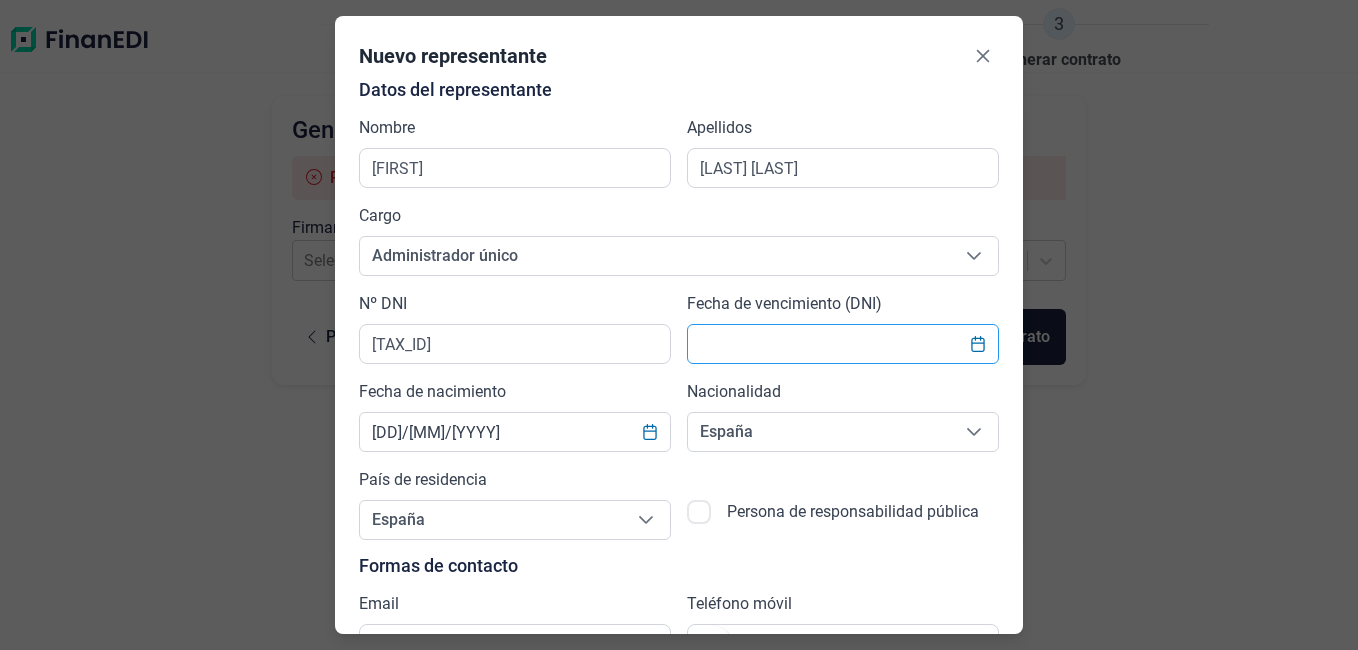 click at bounding box center (843, 344) 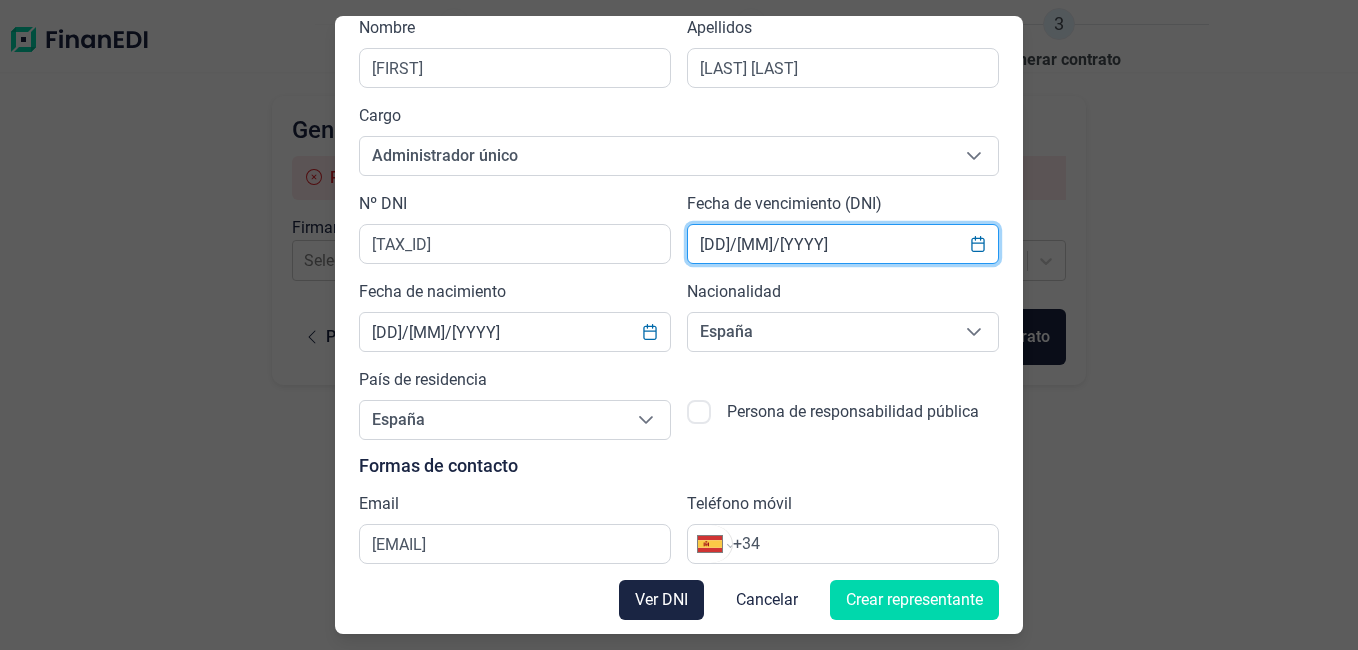 scroll, scrollTop: 102, scrollLeft: 0, axis: vertical 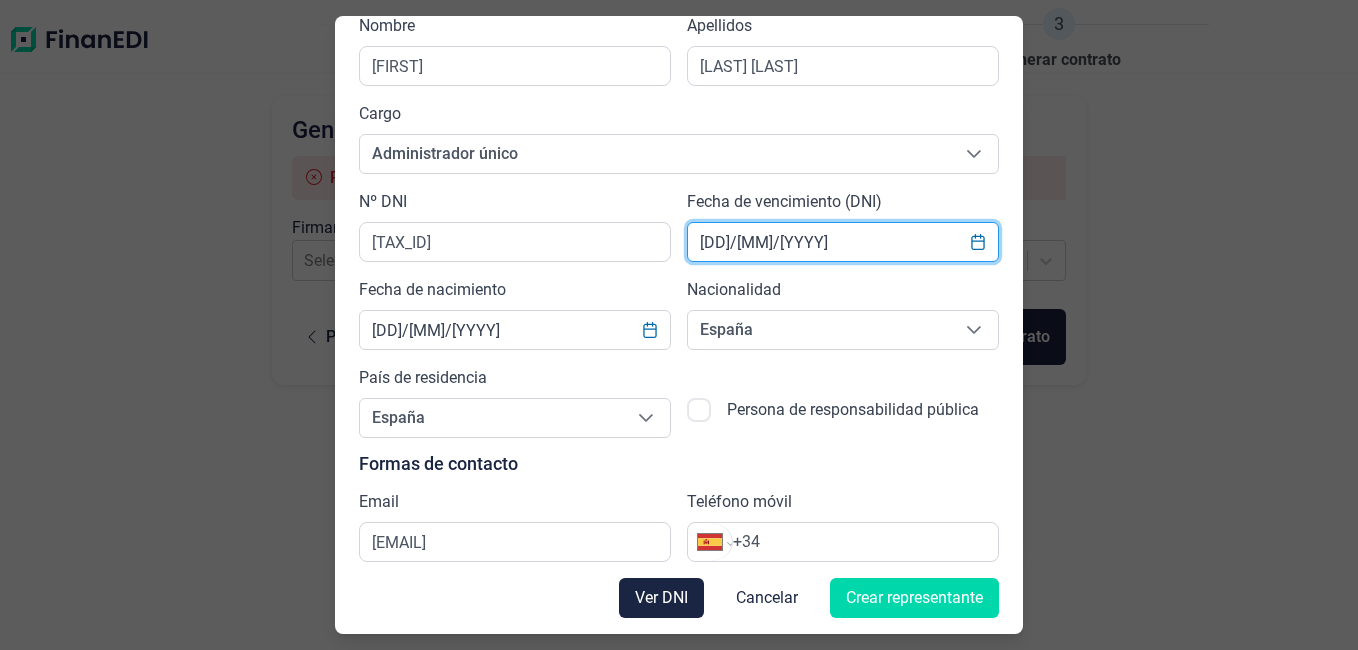 type on "[DD]/[MM]/[YYYY]" 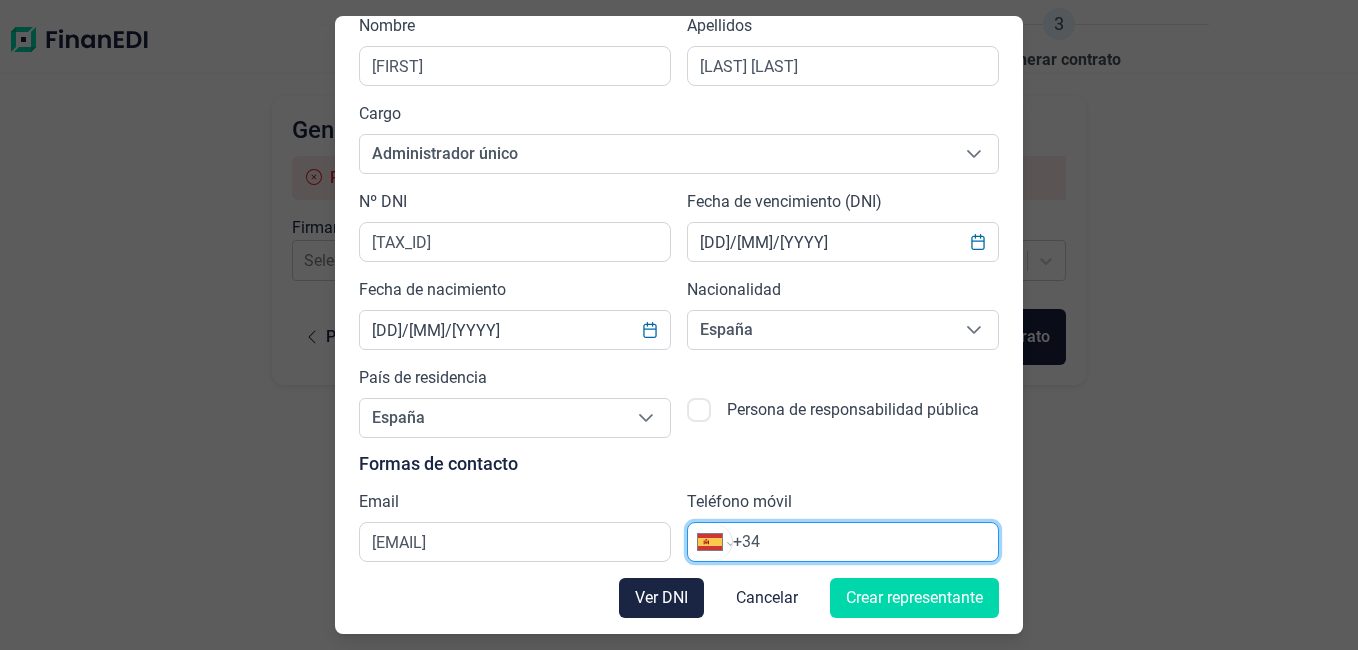 click on "+34" at bounding box center [865, 542] 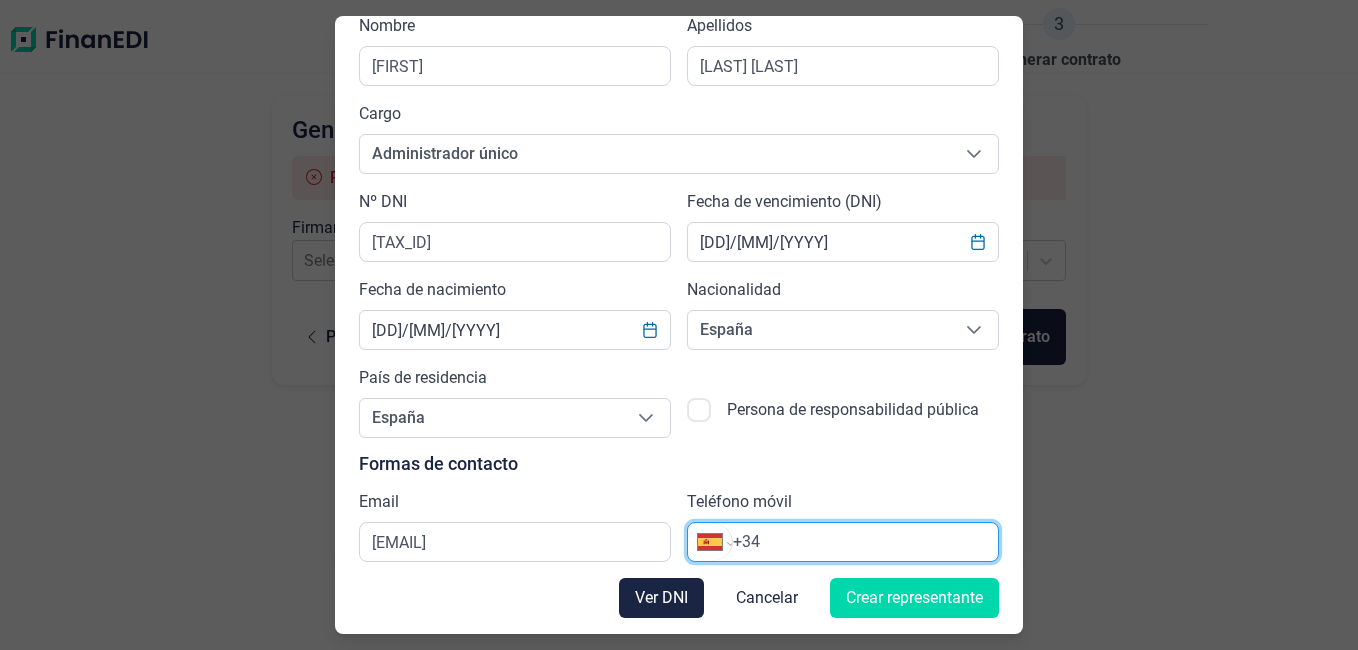 type on "+34 [PHONE]" 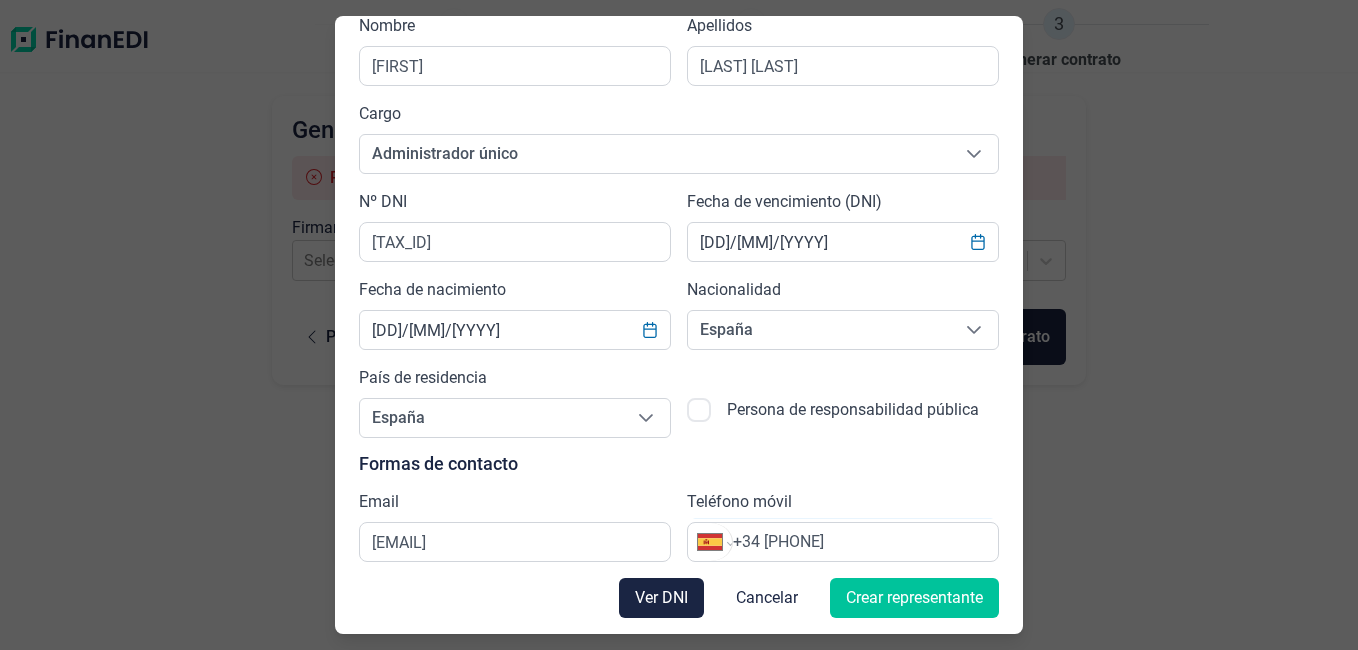 click on "Crear representante" at bounding box center (914, 598) 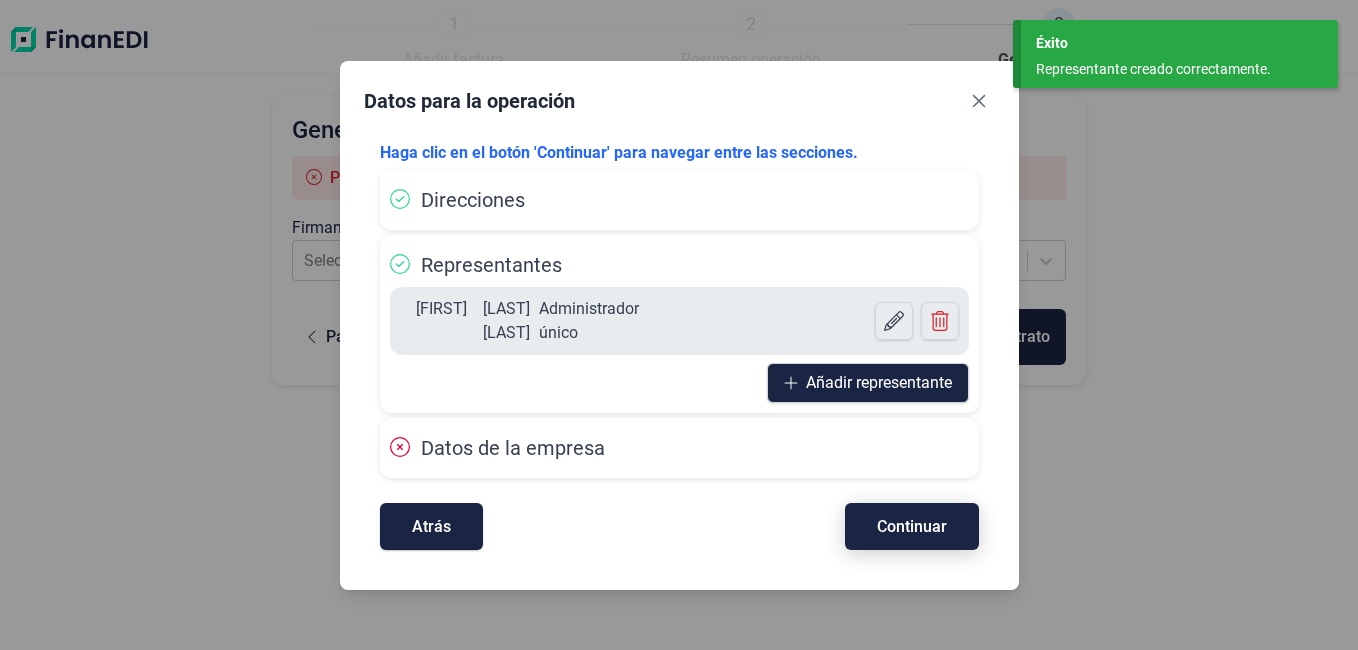 click on "Continuar" at bounding box center [912, 526] 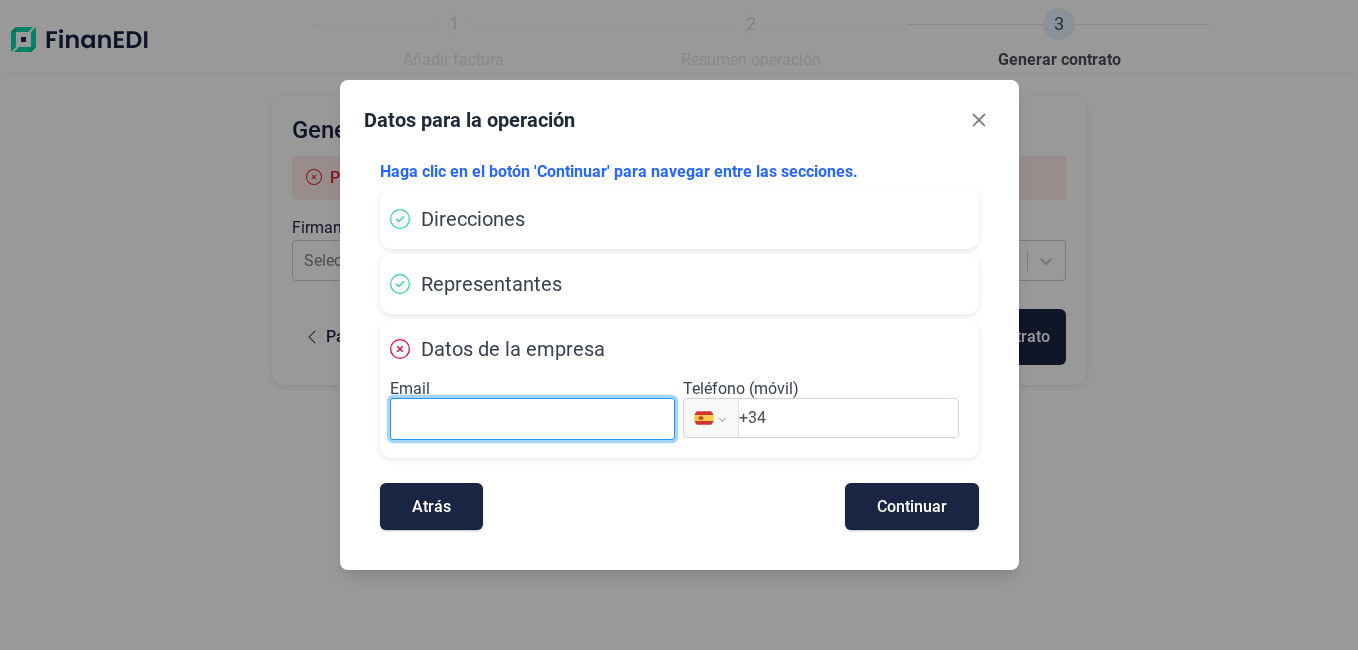 click at bounding box center [533, 419] 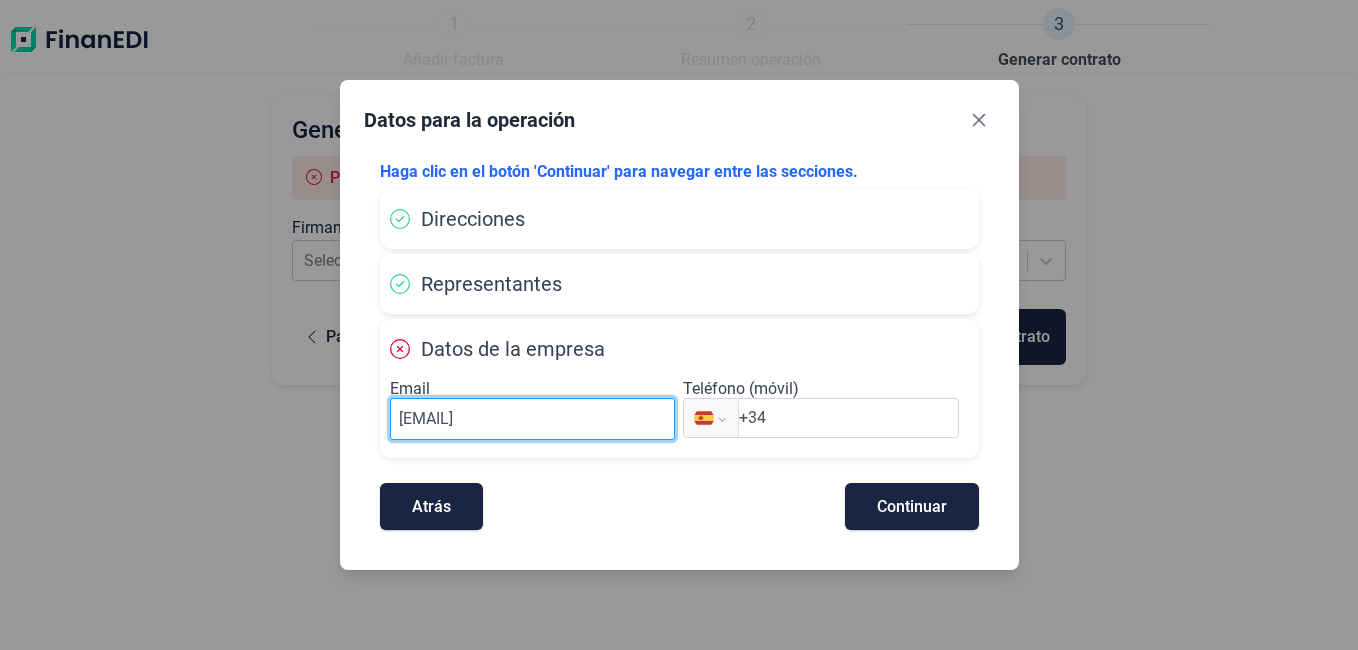 type on "[EMAIL]" 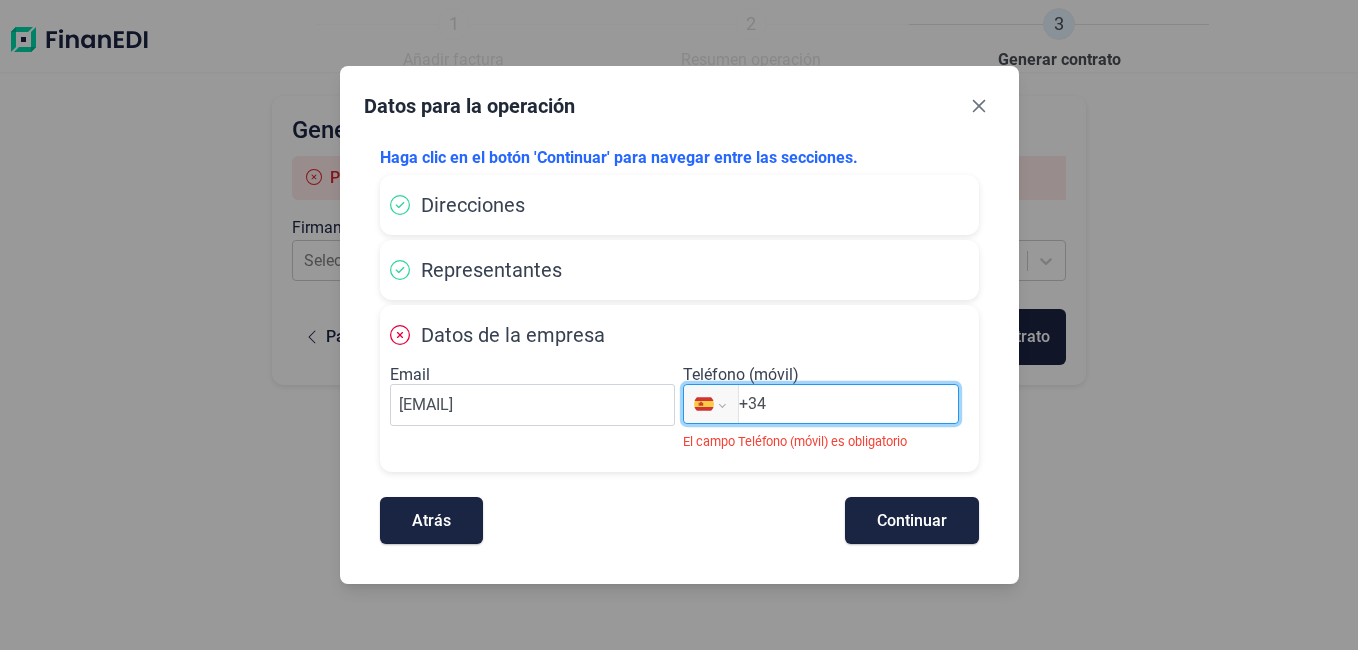click on "+34" at bounding box center [848, 404] 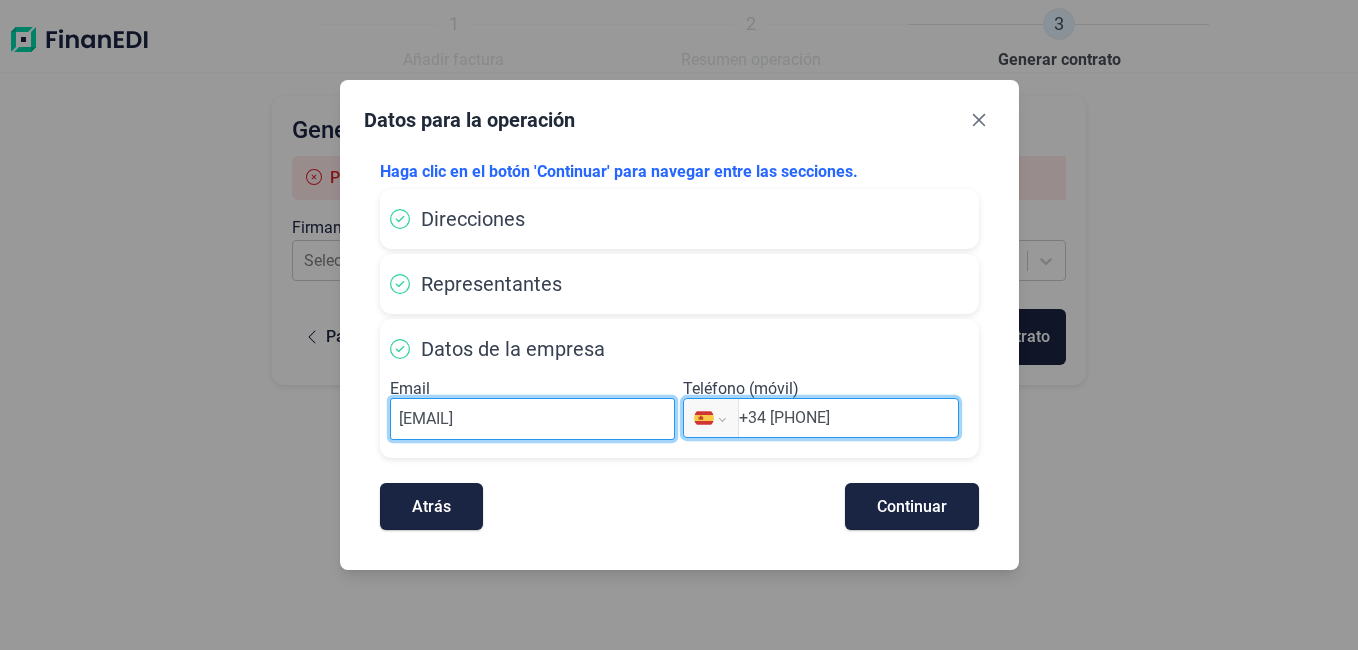 click on "[EMAIL]" at bounding box center (533, 419) 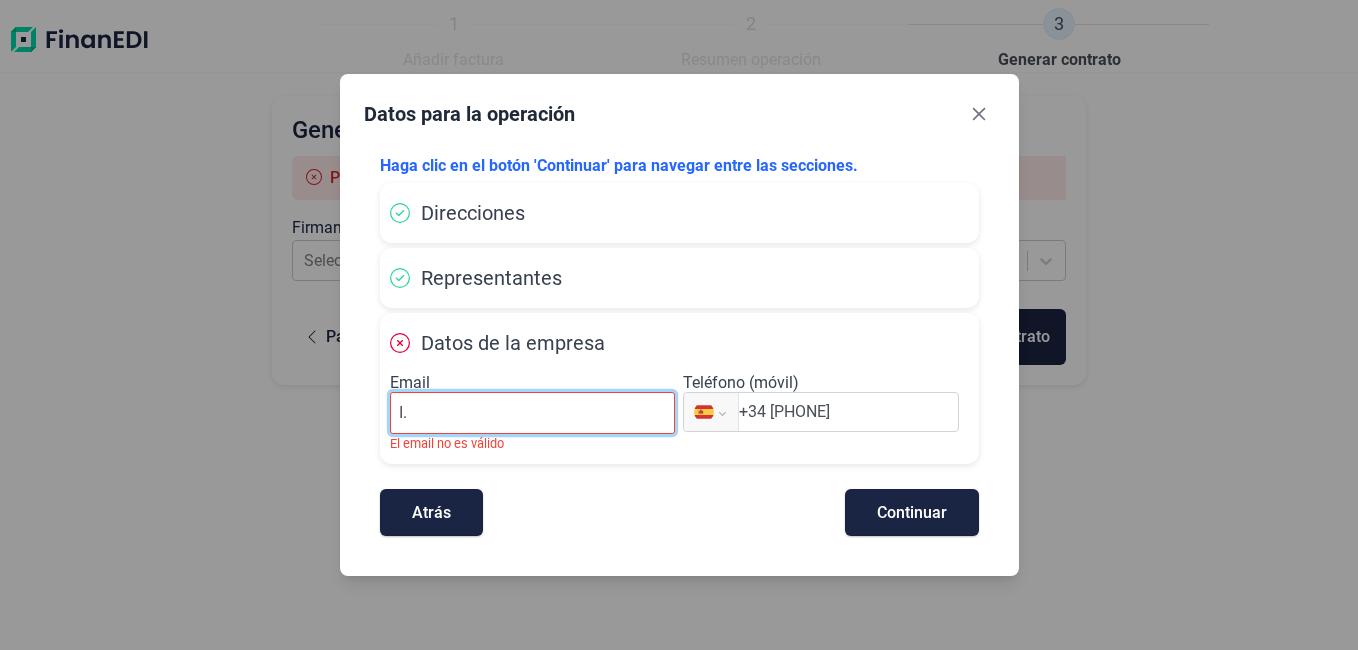 type on "[EMAIL]" 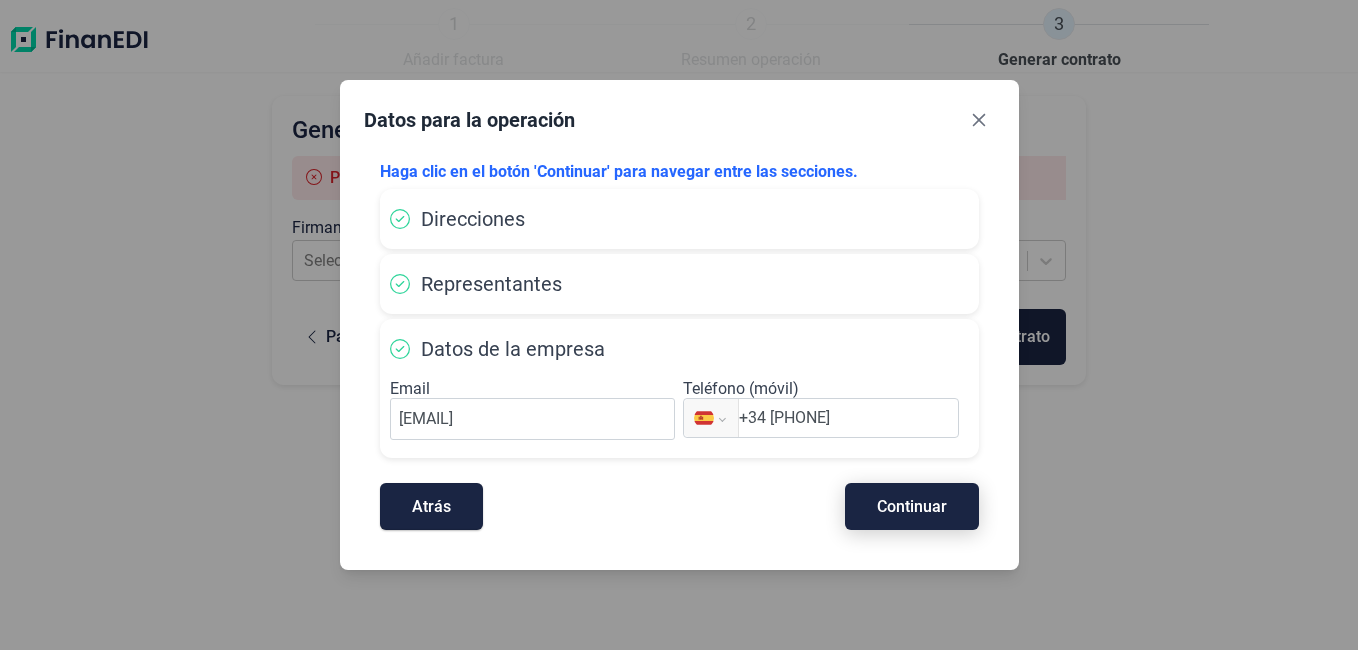 click on "Continuar" at bounding box center [912, 506] 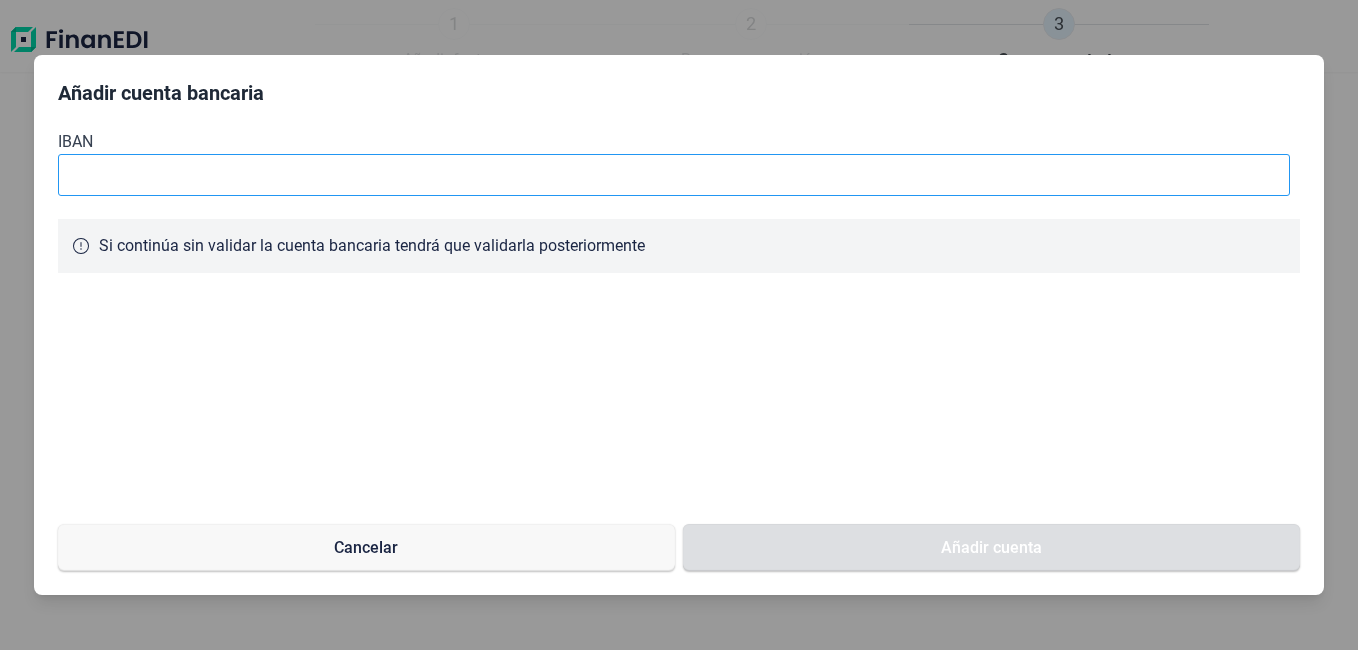 click at bounding box center [674, 175] 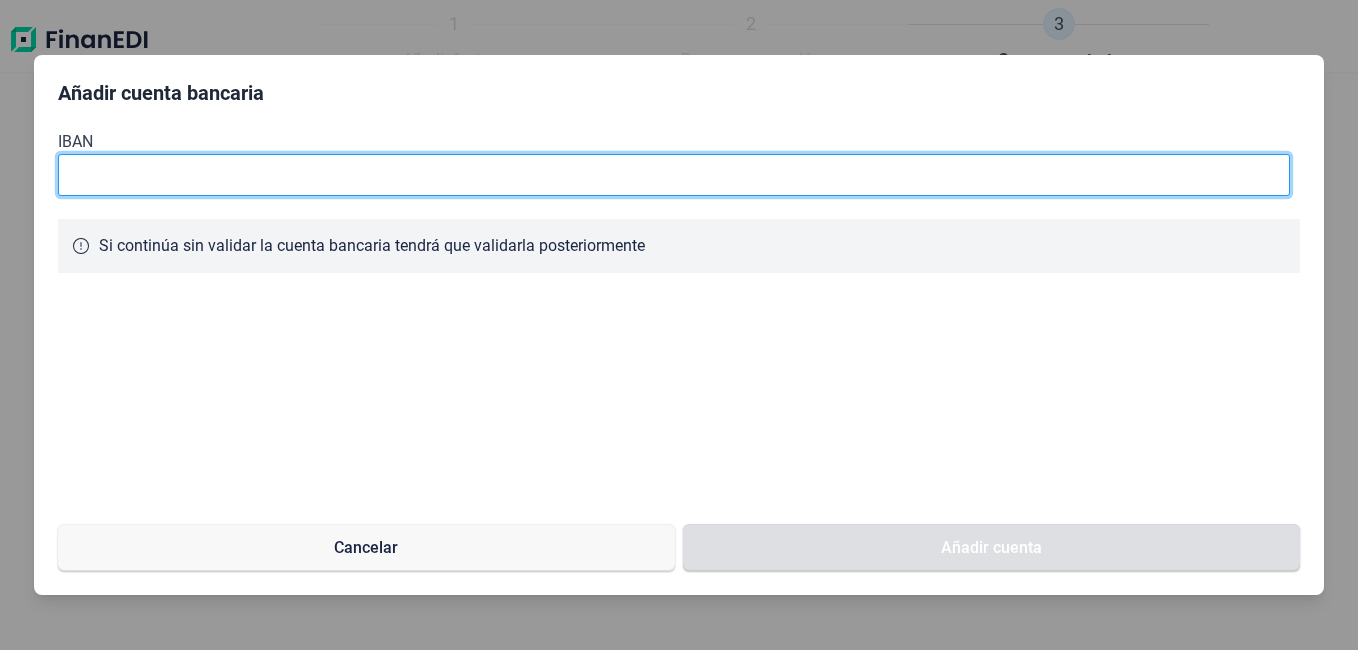 paste on "[IBAN]" 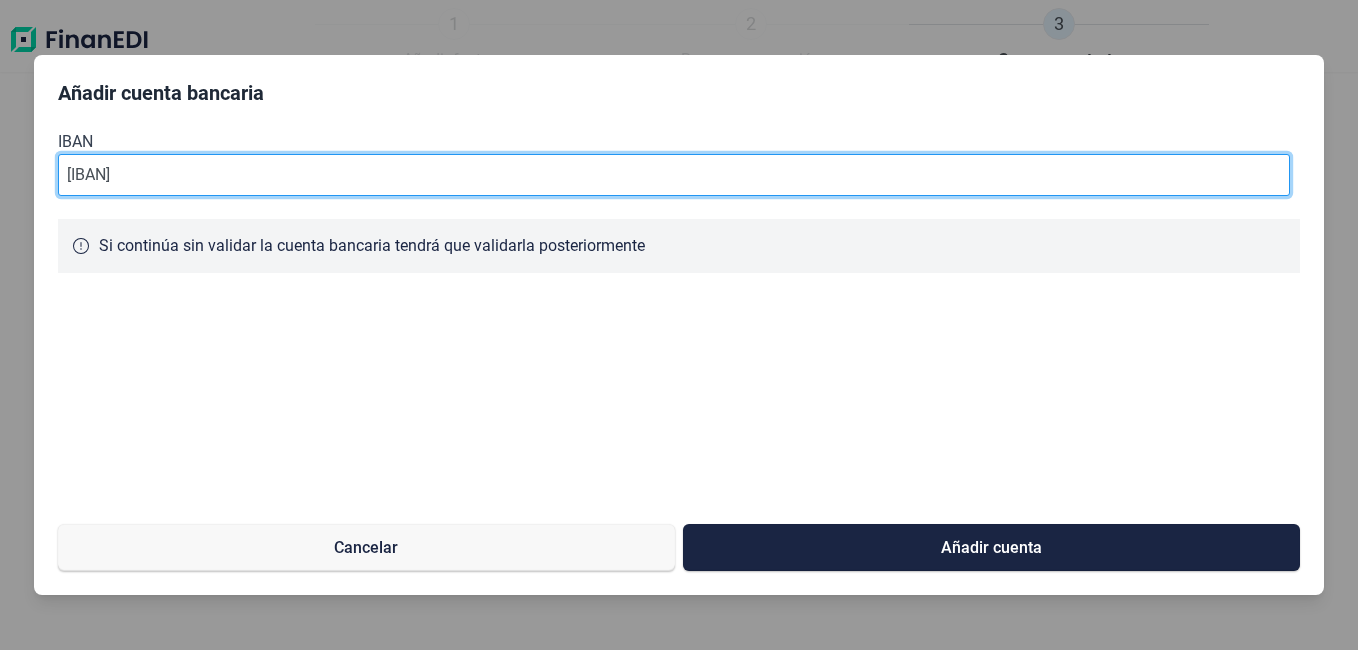 type on "[IBAN]" 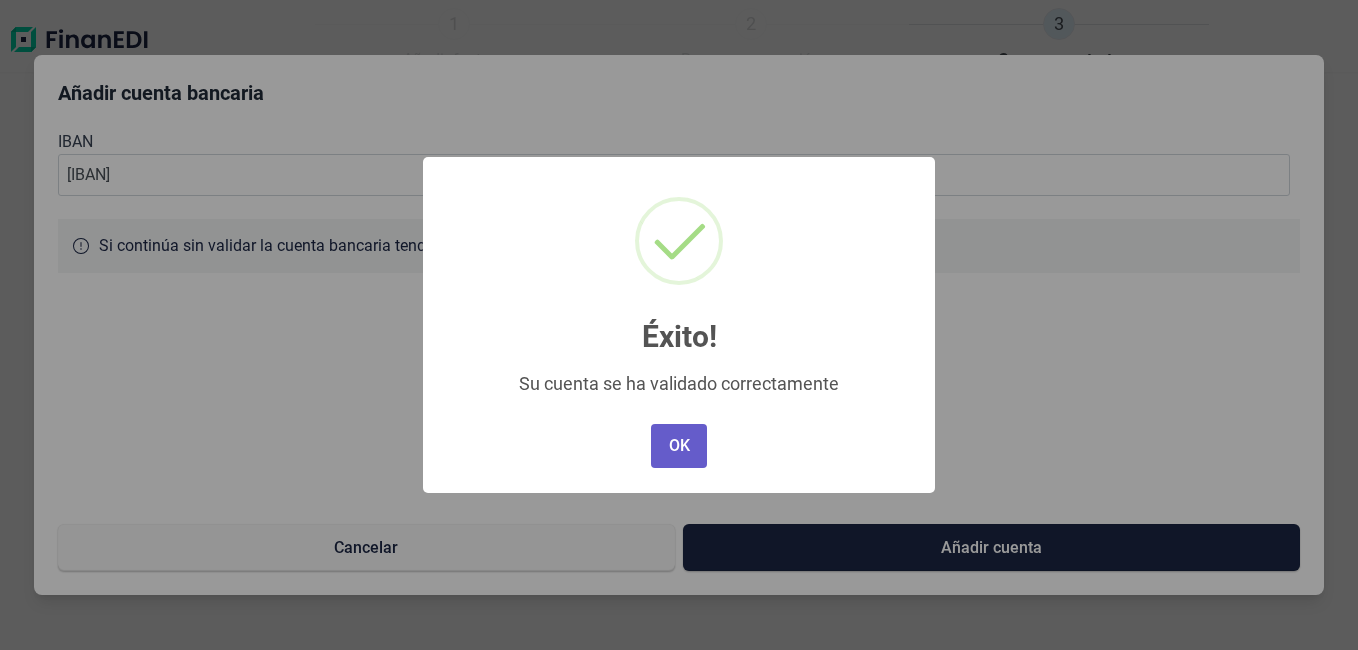 click on "OK" at bounding box center (679, 446) 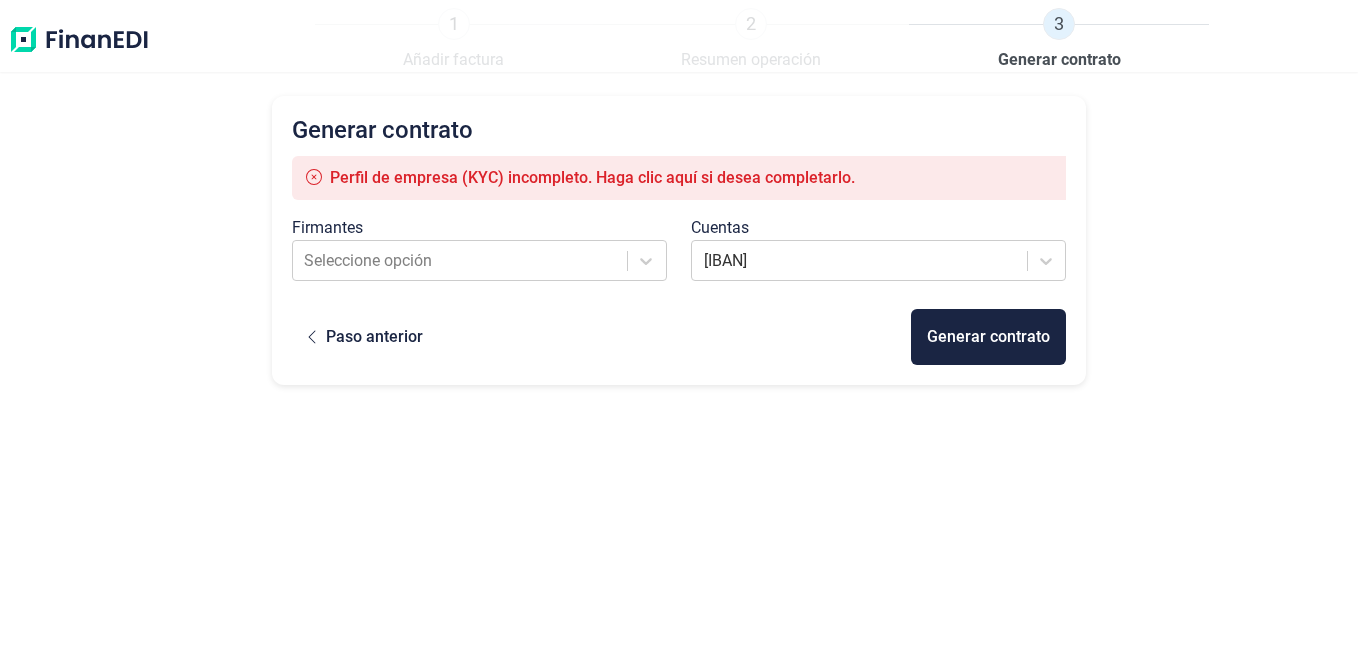 click on "Perfil de empresa (KYC) incompleto. Haga clic aquí si desea completarlo." at bounding box center [592, 177] 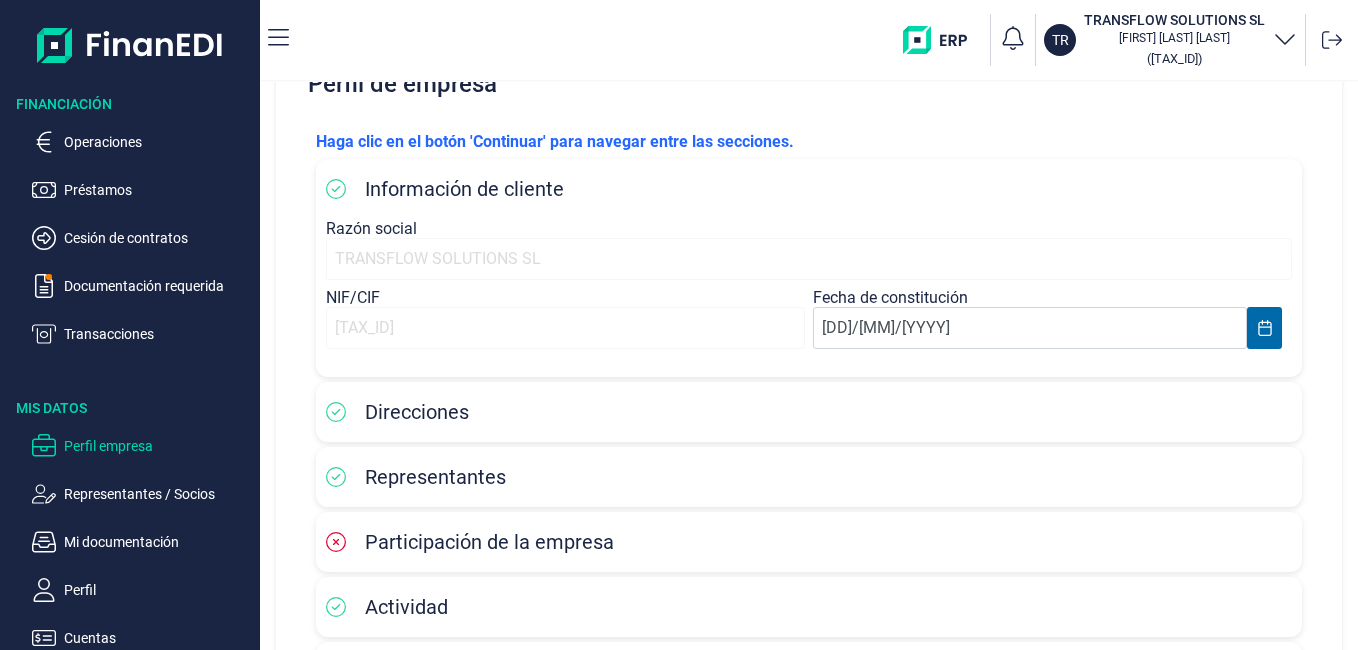 scroll, scrollTop: 100, scrollLeft: 0, axis: vertical 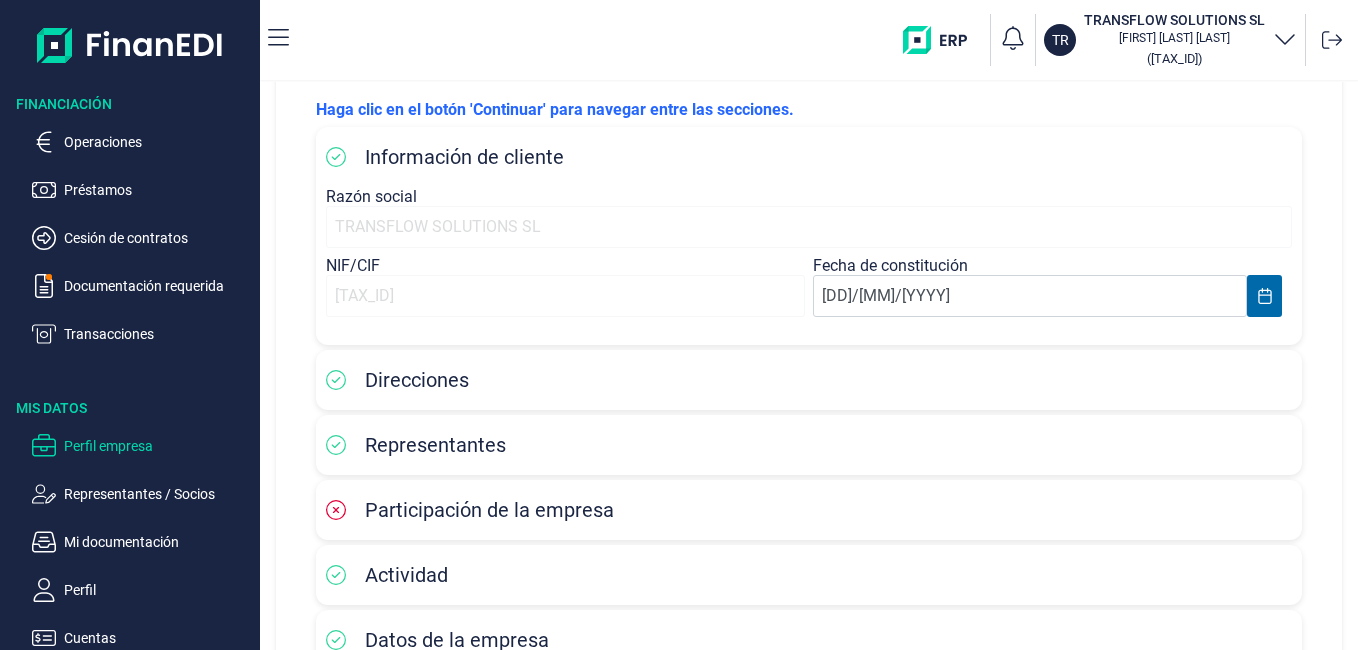 click on "Participación de la empresa" at bounding box center (417, 380) 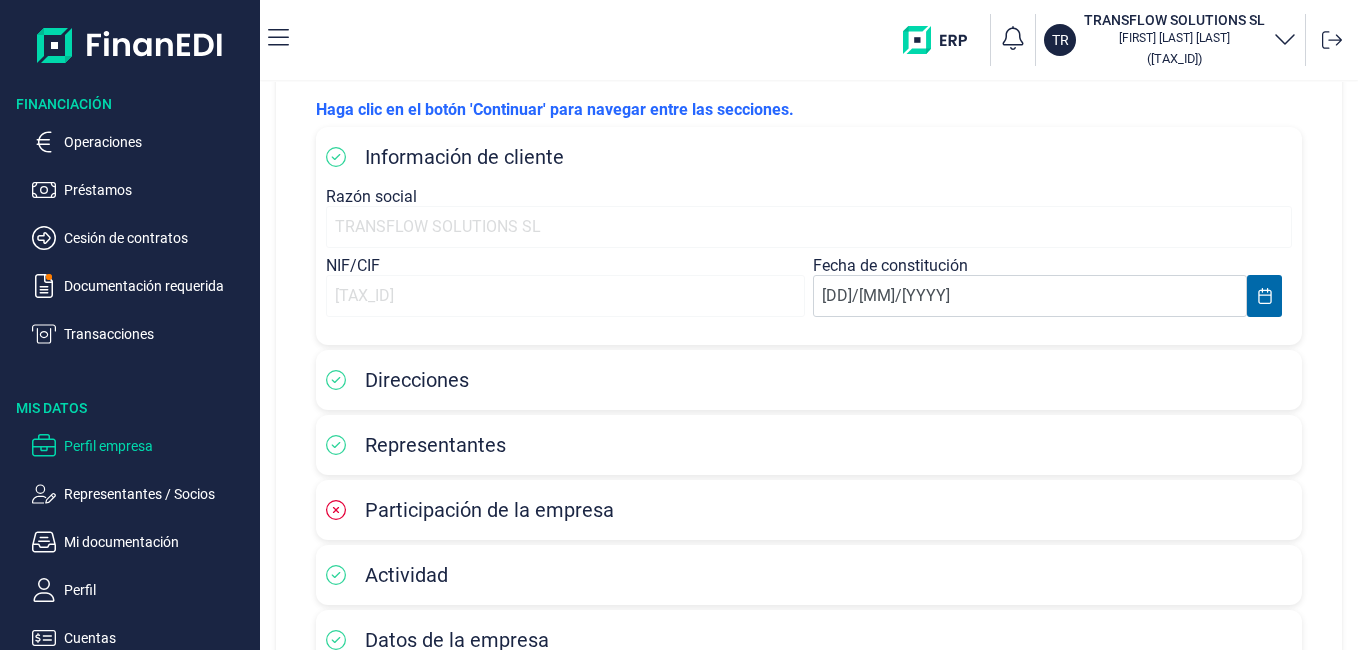 click at bounding box center (336, 510) 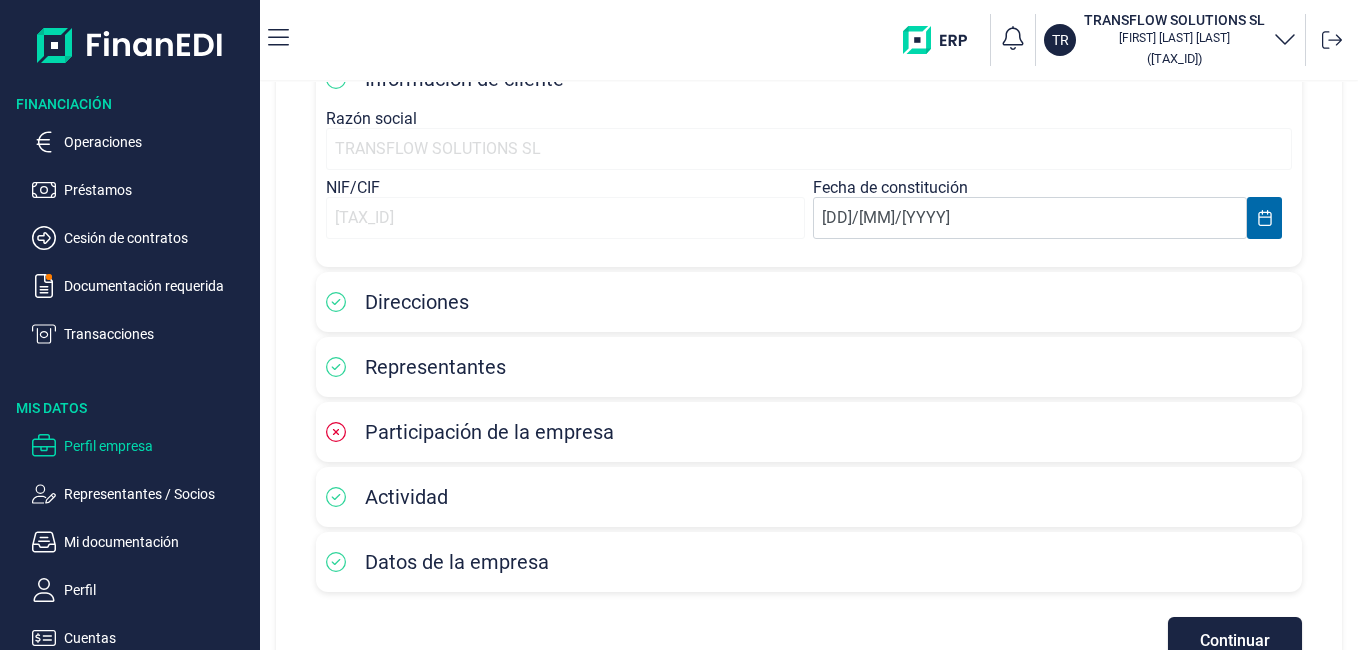 scroll, scrollTop: 232, scrollLeft: 0, axis: vertical 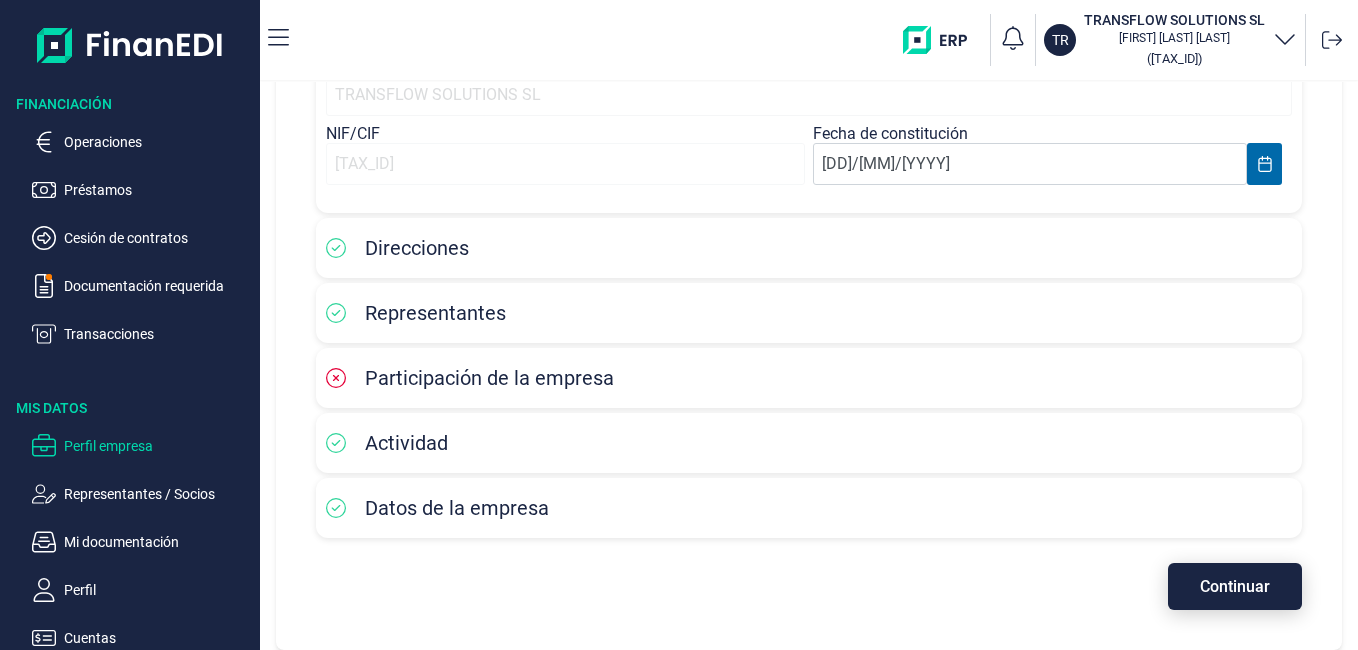 click on "Continuar" at bounding box center (1235, 586) 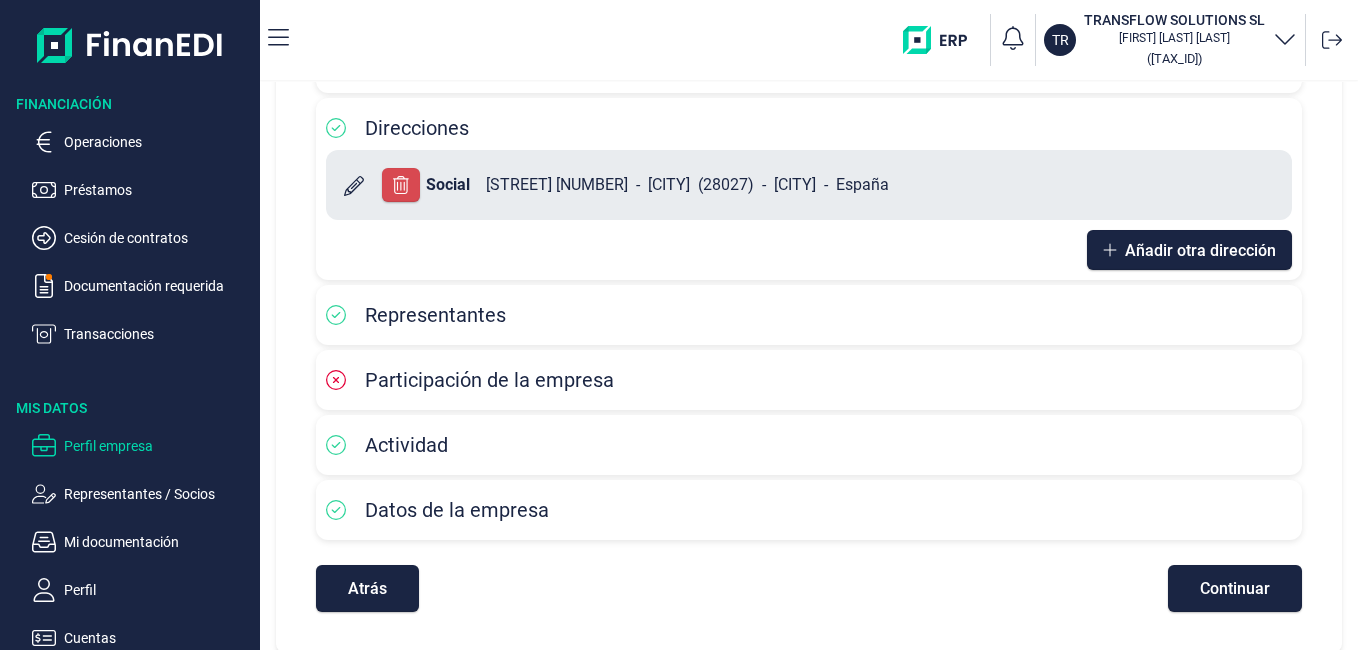 scroll, scrollTop: 196, scrollLeft: 0, axis: vertical 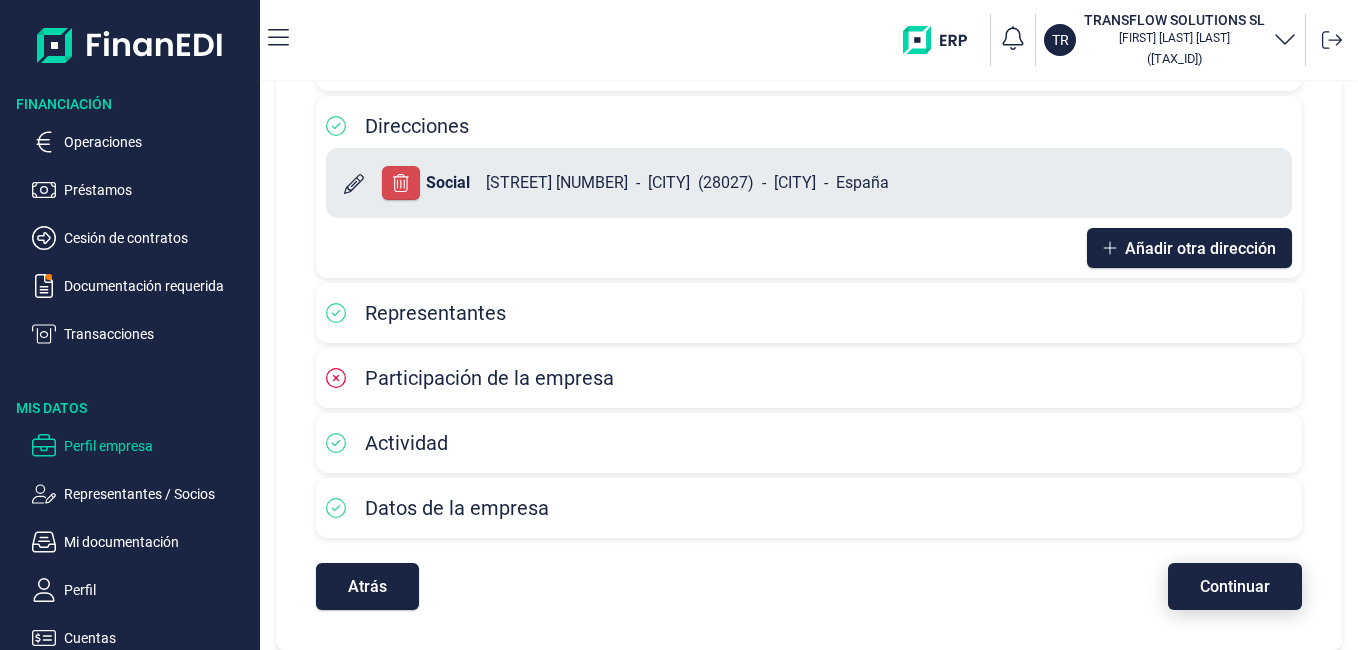 click on "Continuar" at bounding box center [1235, 586] 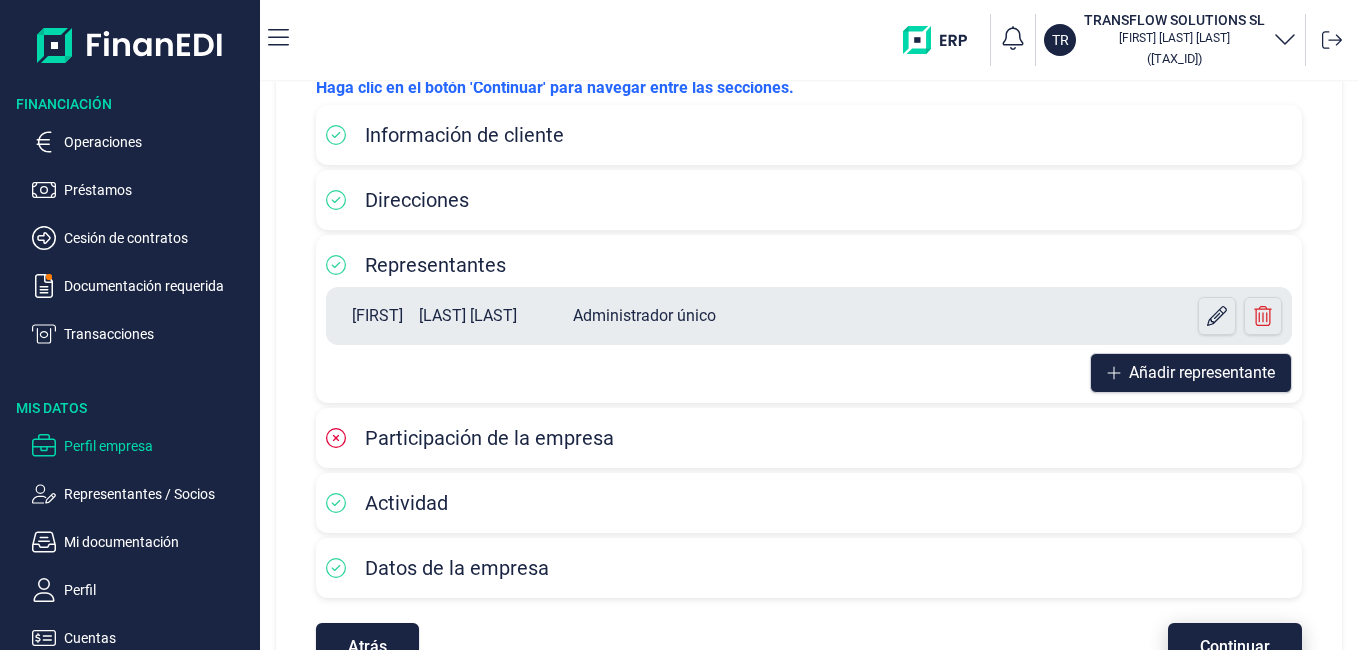 scroll, scrollTop: 192, scrollLeft: 0, axis: vertical 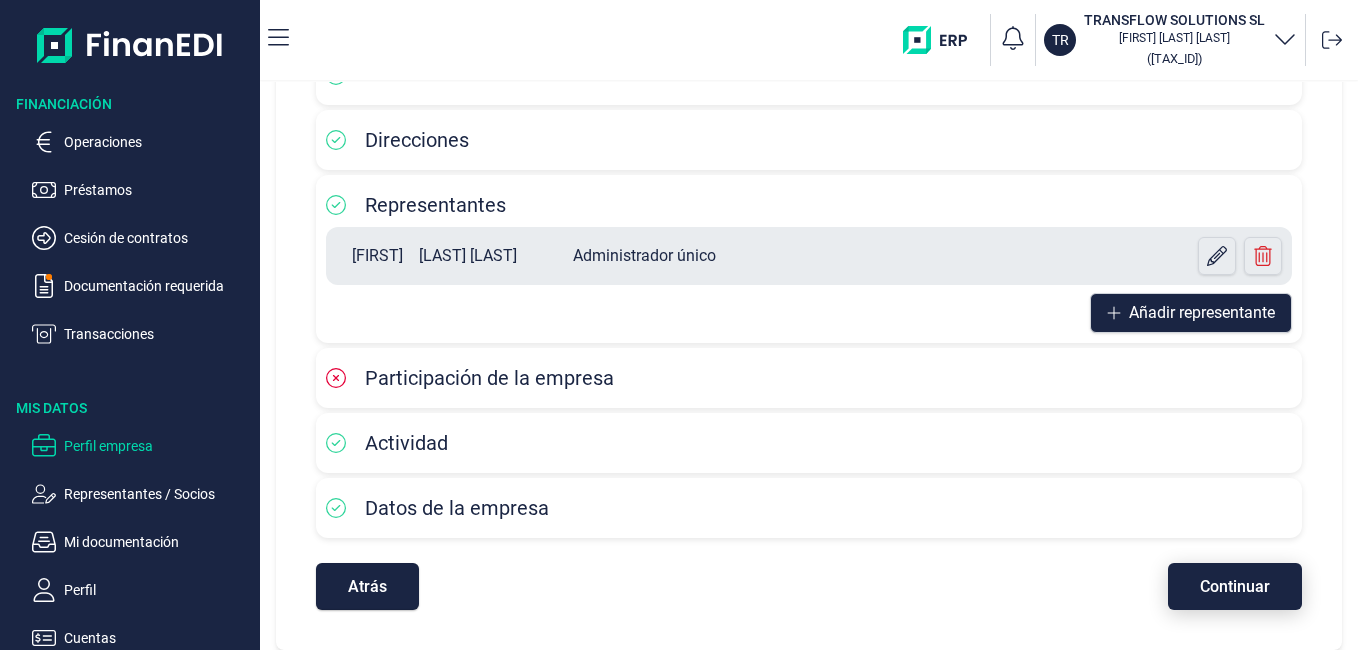click on "Continuar" at bounding box center (1235, 586) 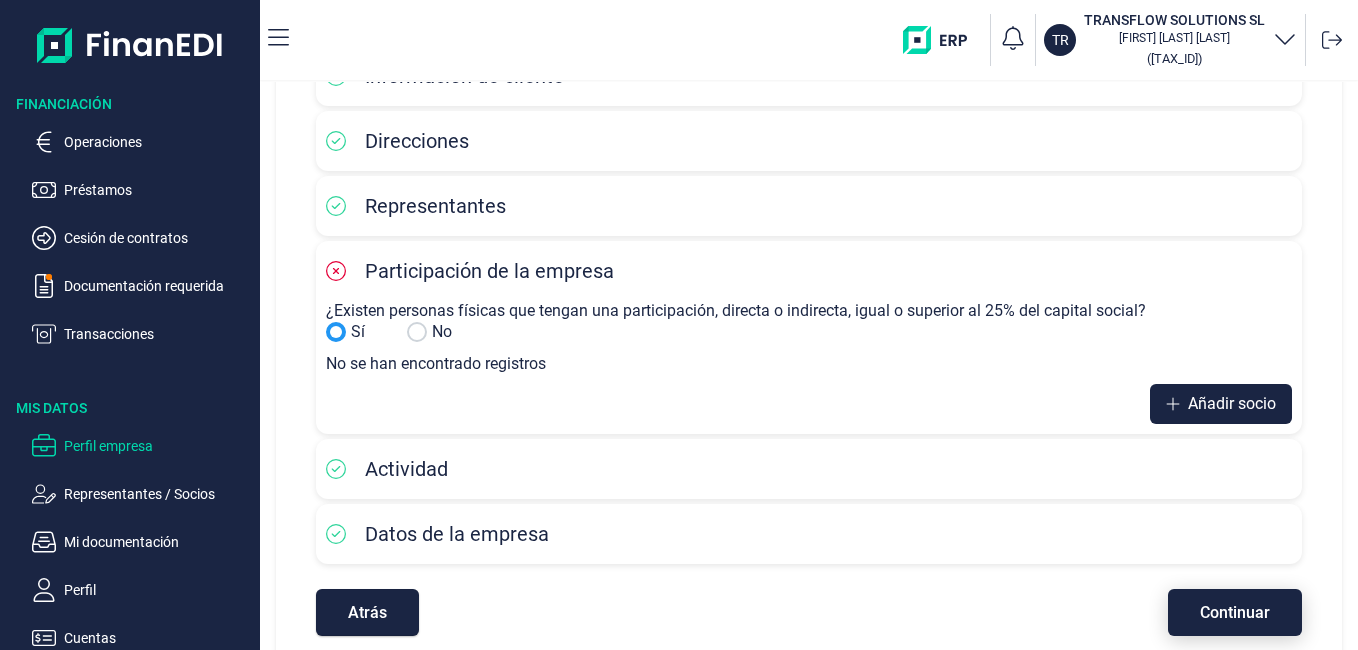 scroll, scrollTop: 196, scrollLeft: 0, axis: vertical 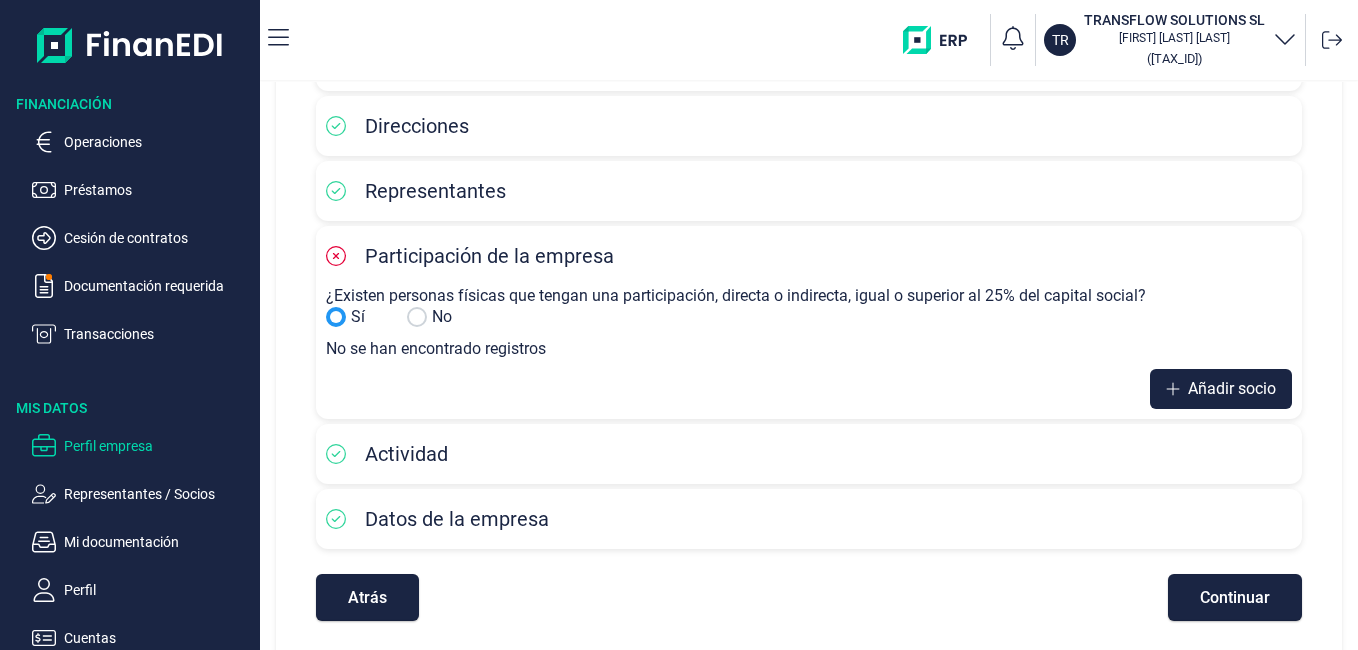 click on "Sí" at bounding box center (417, 317) 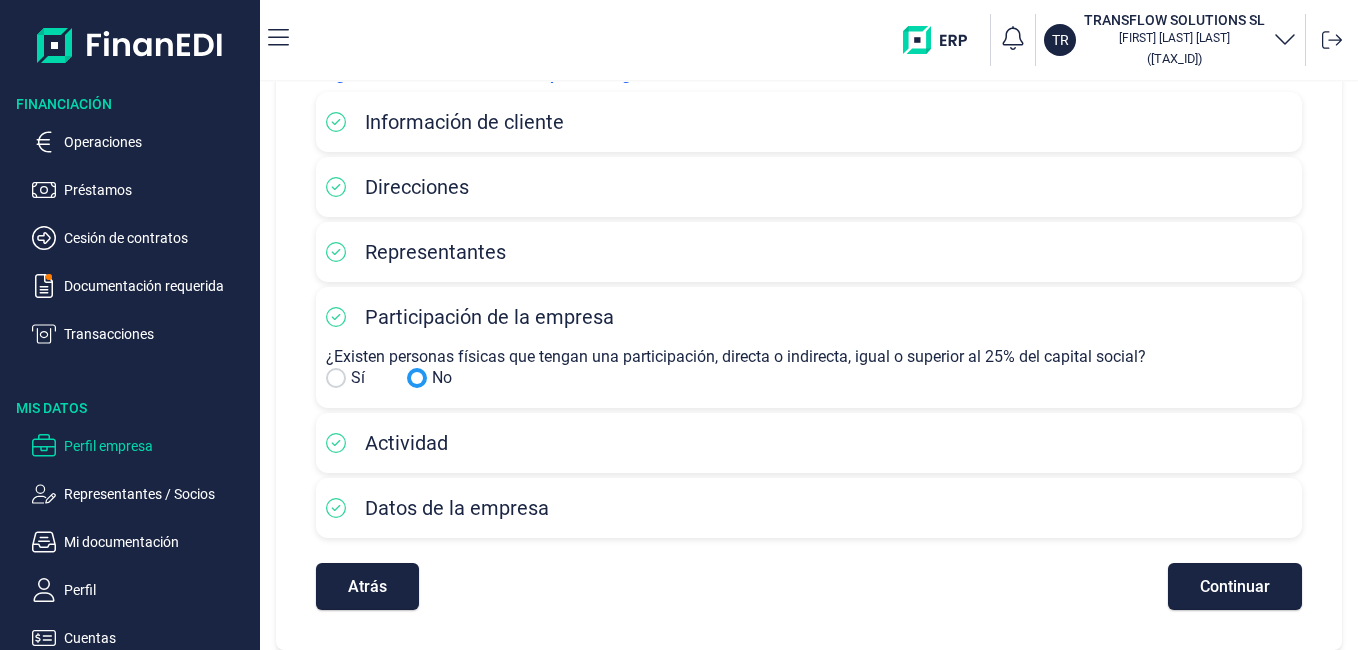 scroll, scrollTop: 135, scrollLeft: 0, axis: vertical 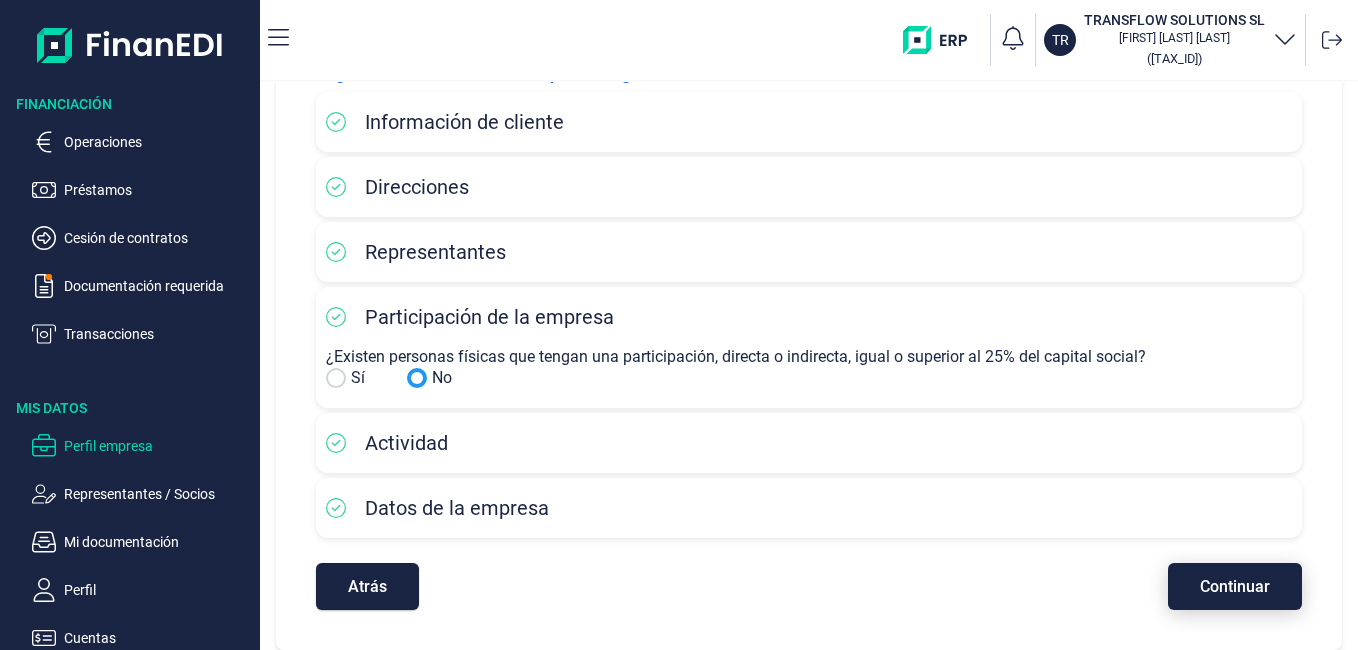 click on "Continuar" at bounding box center [1235, 586] 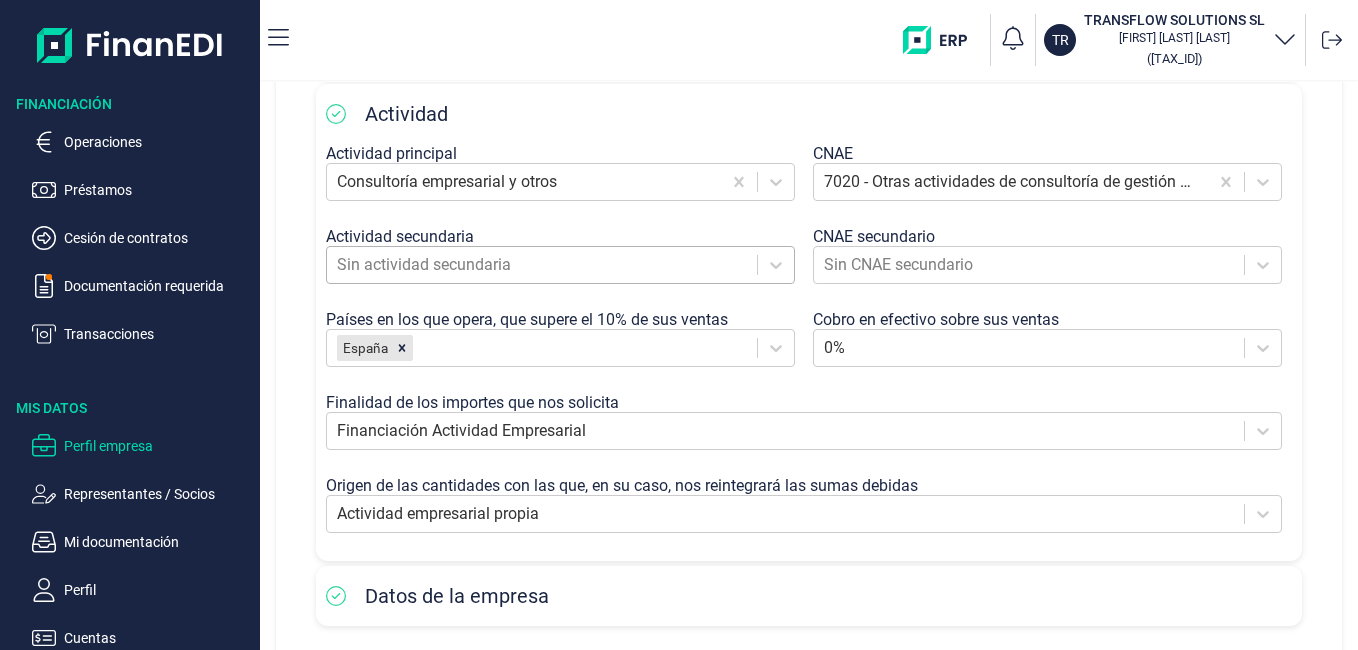 scroll, scrollTop: 491, scrollLeft: 0, axis: vertical 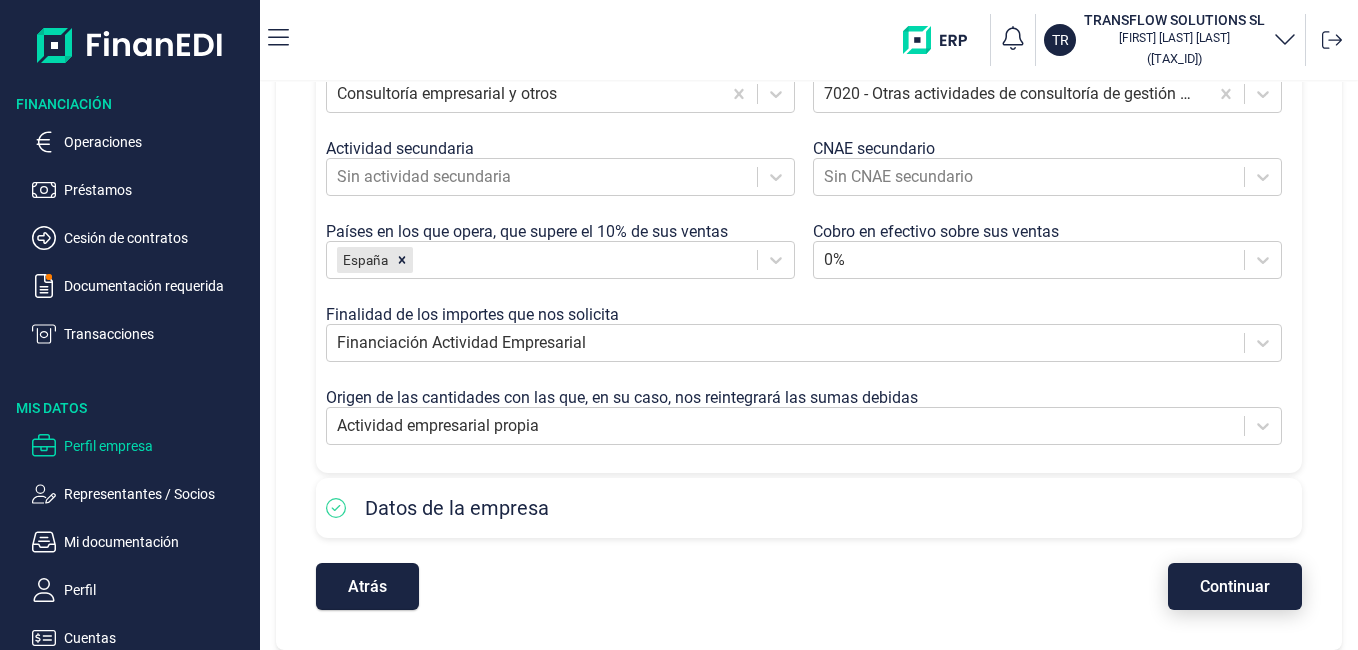 click on "Continuar" at bounding box center (1235, 586) 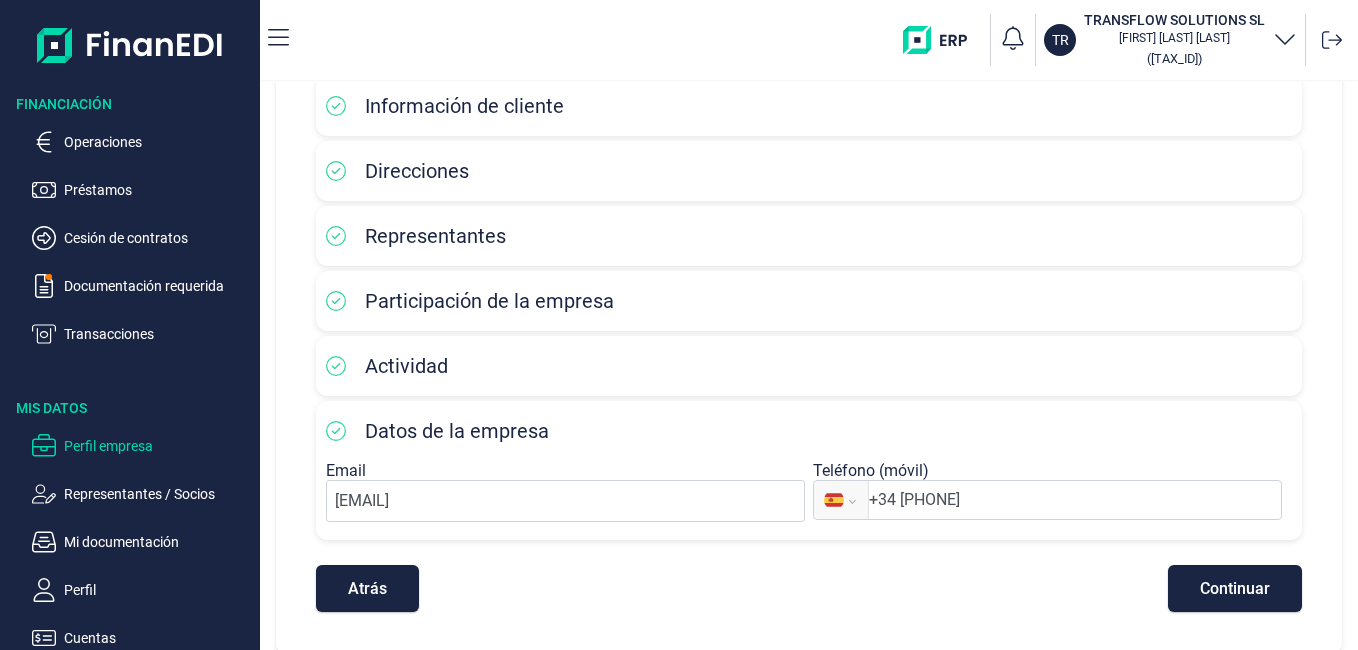 scroll, scrollTop: 153, scrollLeft: 0, axis: vertical 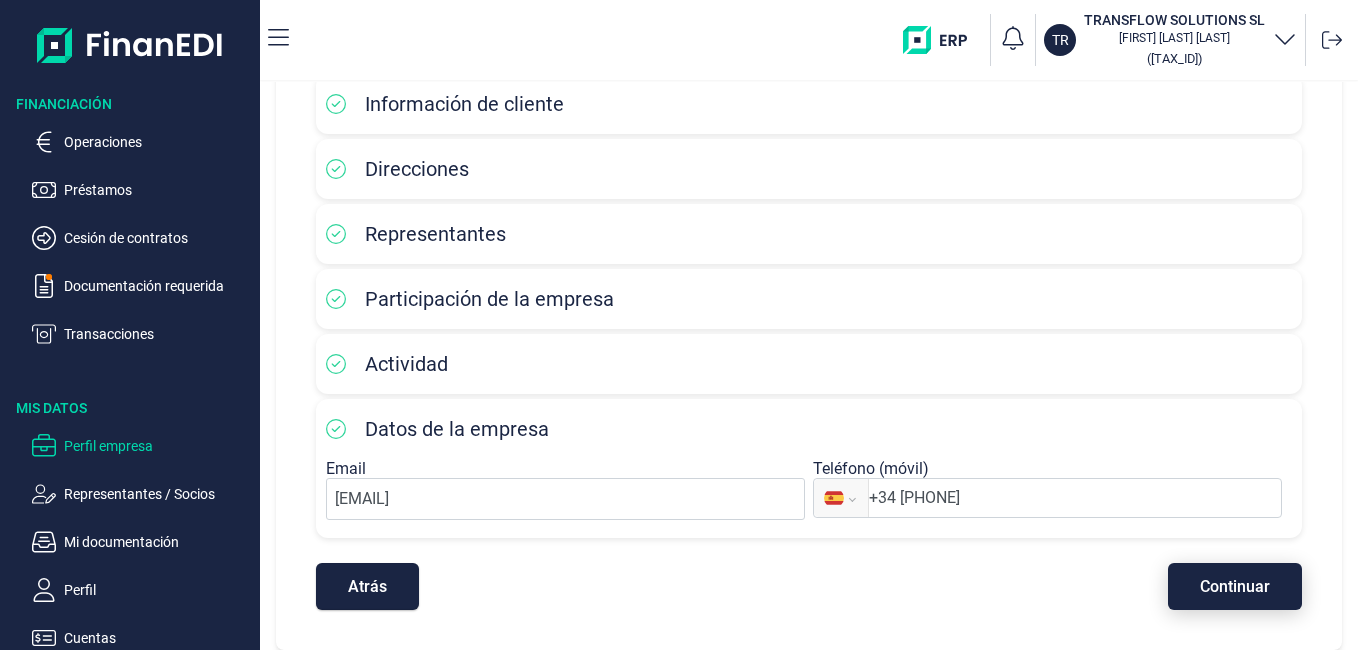 click on "Continuar" at bounding box center [1235, 586] 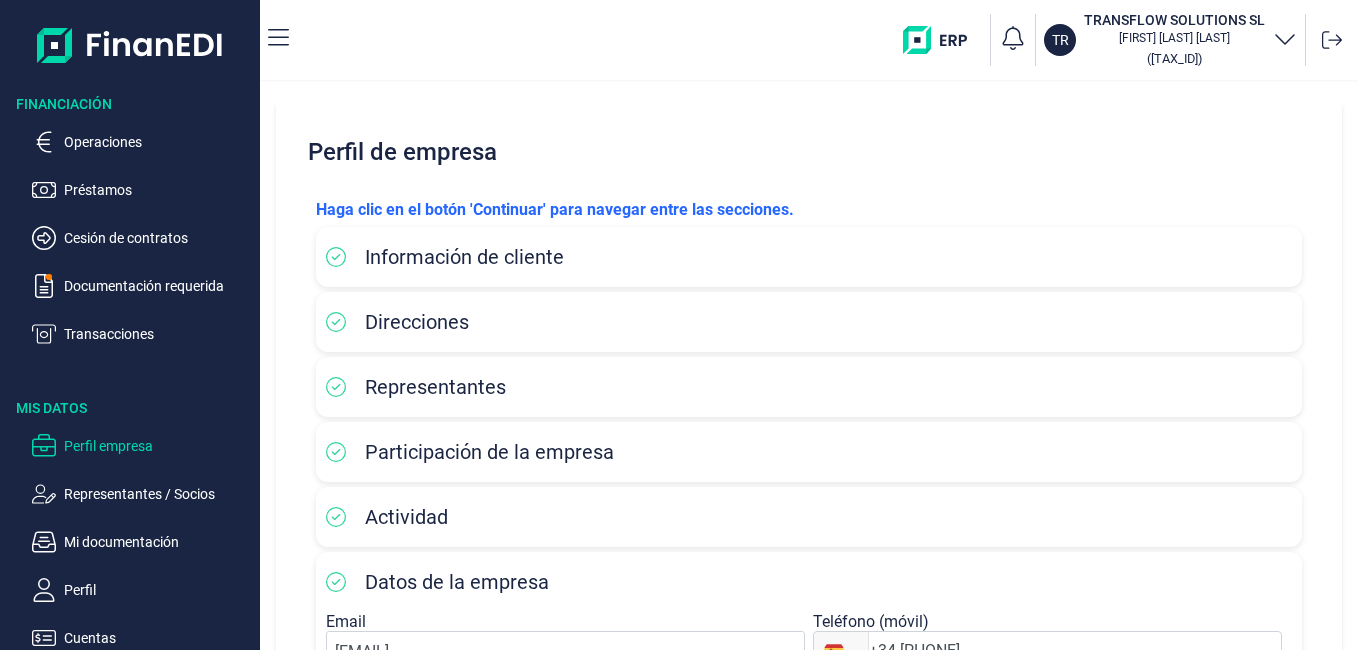 scroll, scrollTop: 153, scrollLeft: 0, axis: vertical 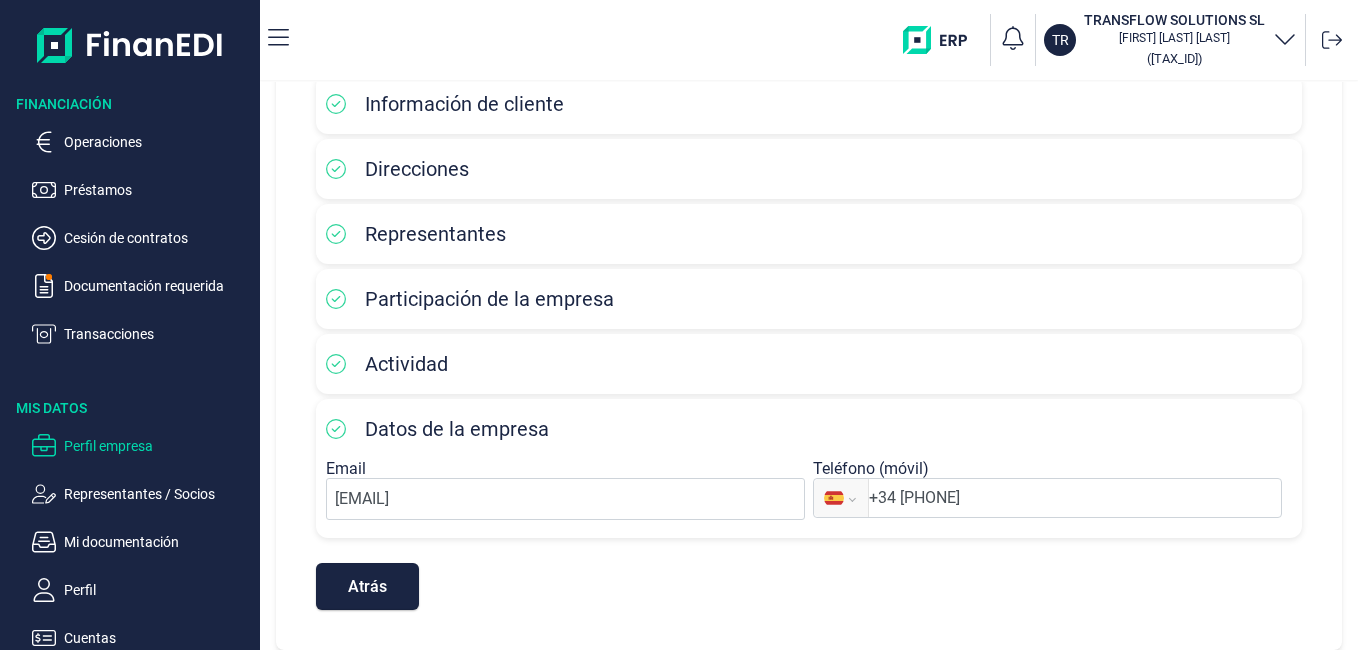 click on "Atrás" at bounding box center (367, 586) 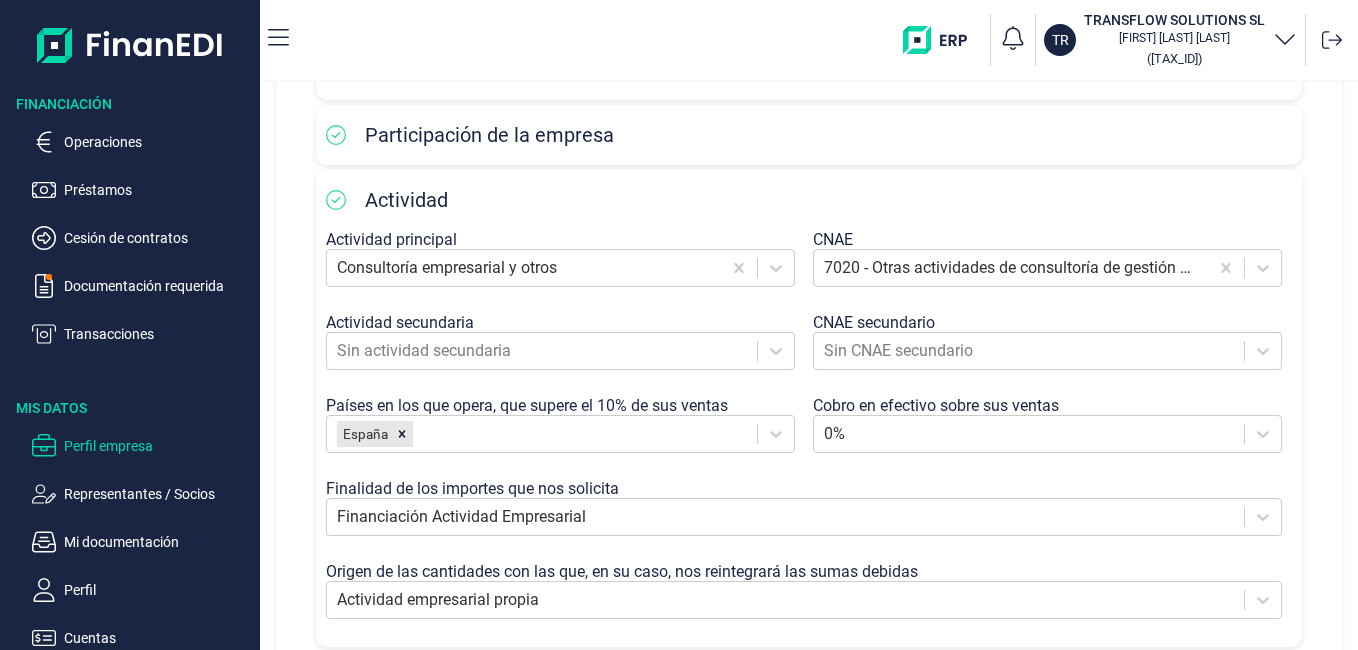 scroll, scrollTop: 491, scrollLeft: 0, axis: vertical 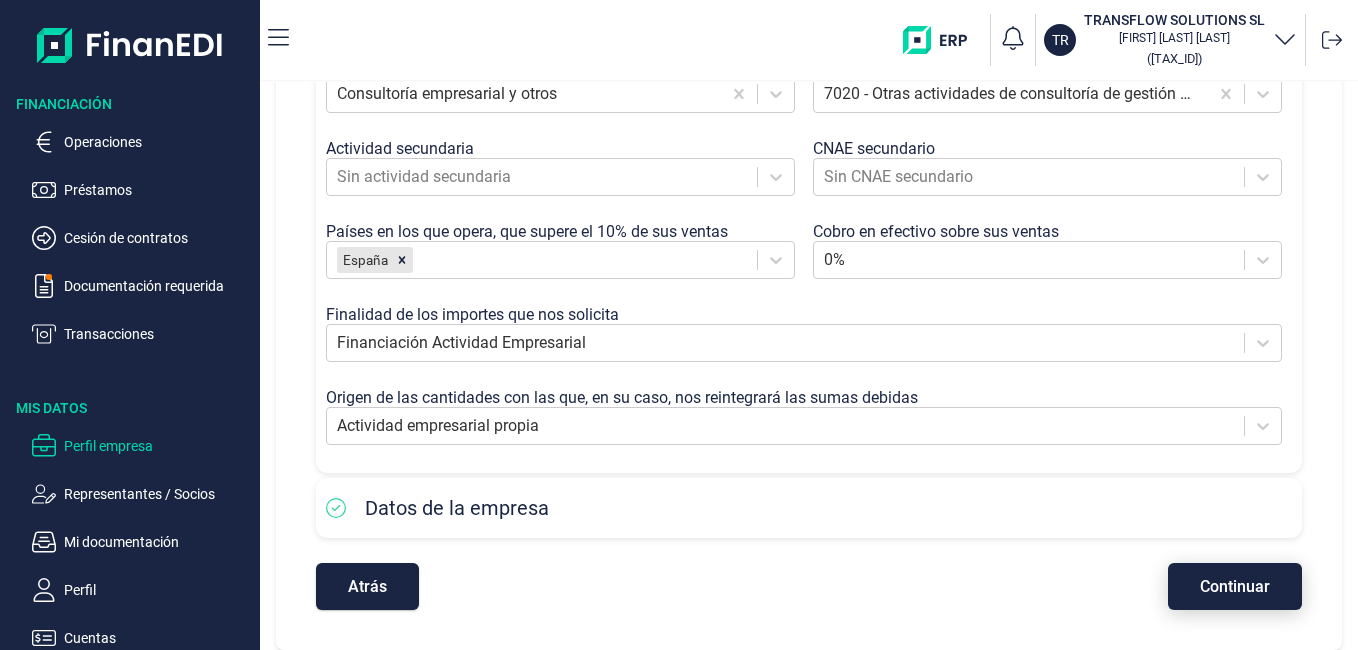 click on "Continuar" at bounding box center (1235, 586) 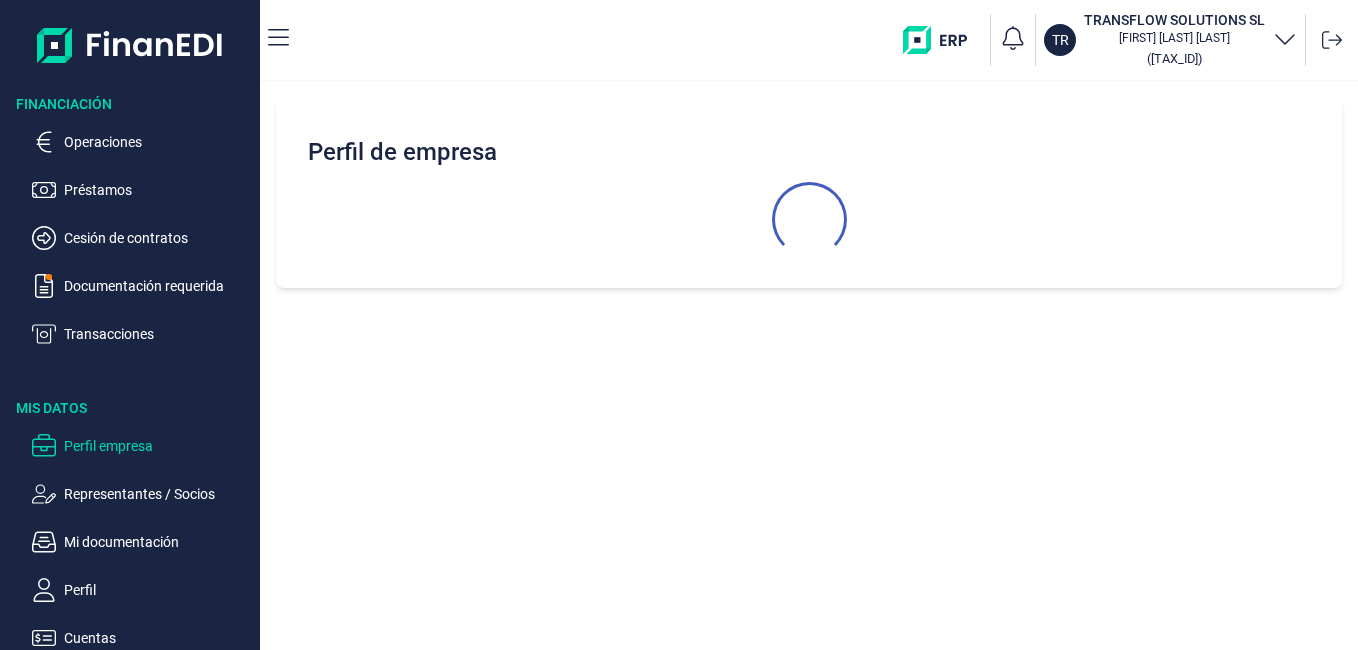 scroll, scrollTop: 0, scrollLeft: 0, axis: both 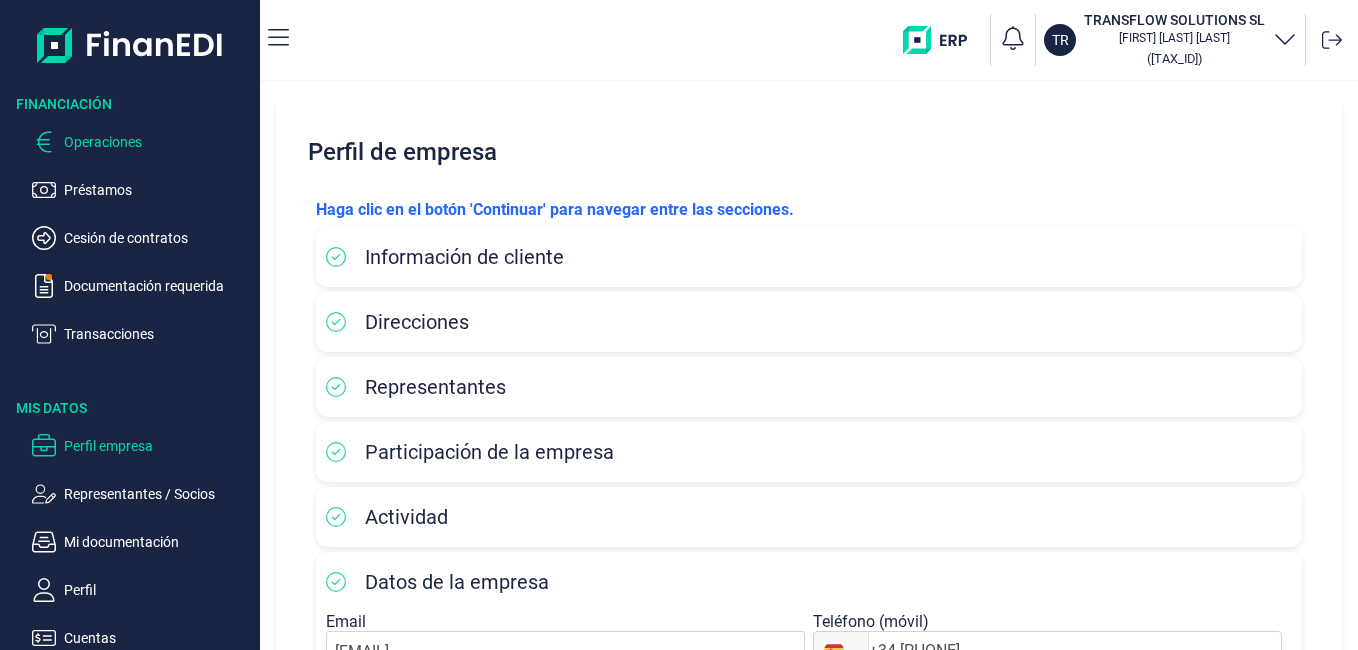 click on "Operaciones" at bounding box center (158, 142) 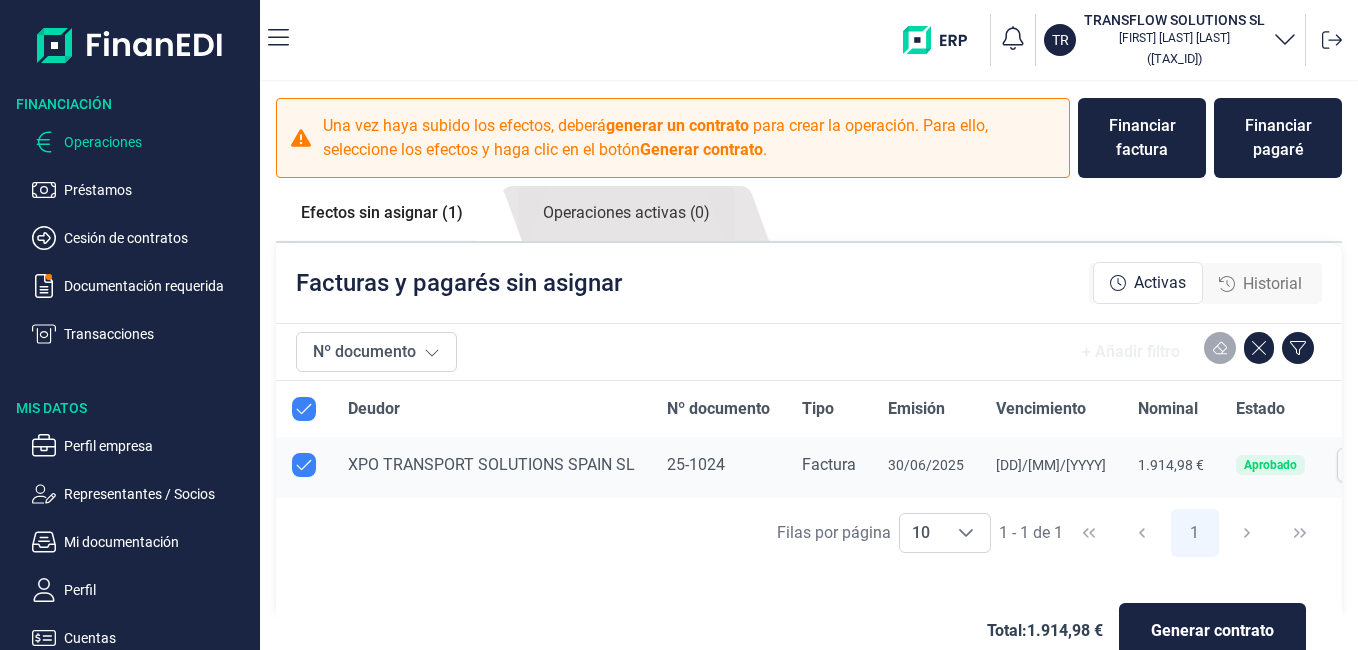 scroll, scrollTop: 14, scrollLeft: 0, axis: vertical 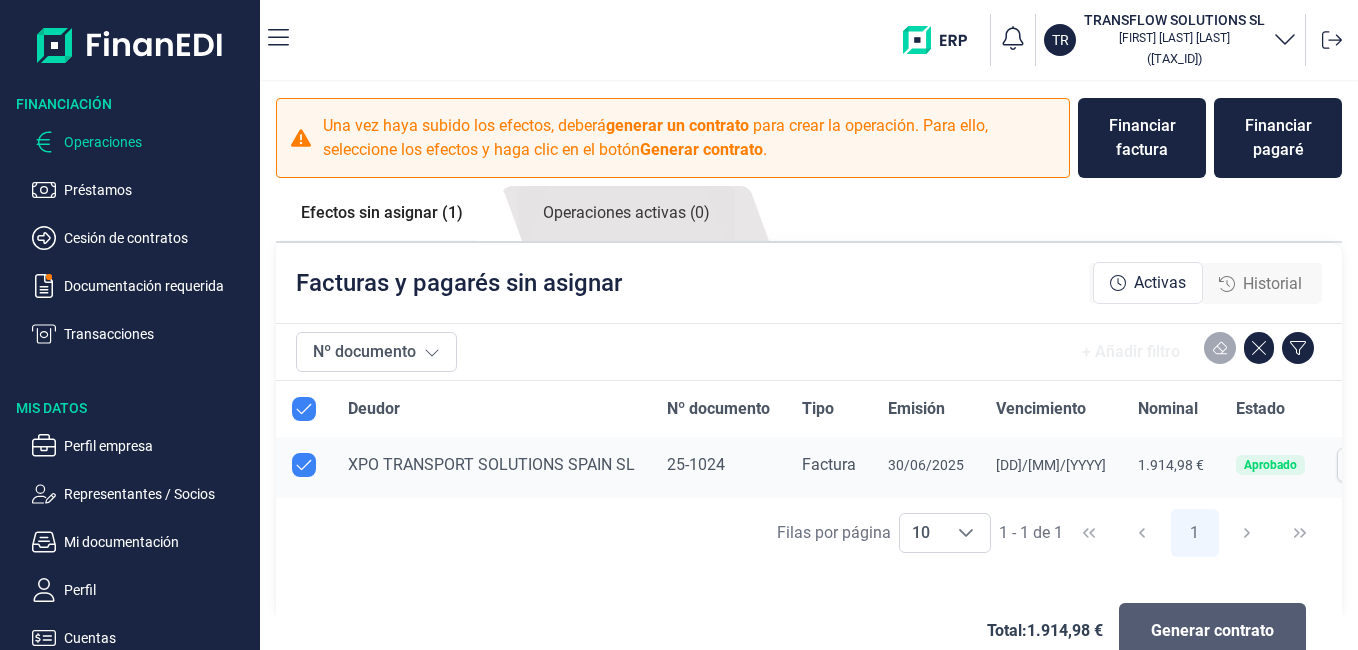 click on "Generar contrato" at bounding box center [1212, 631] 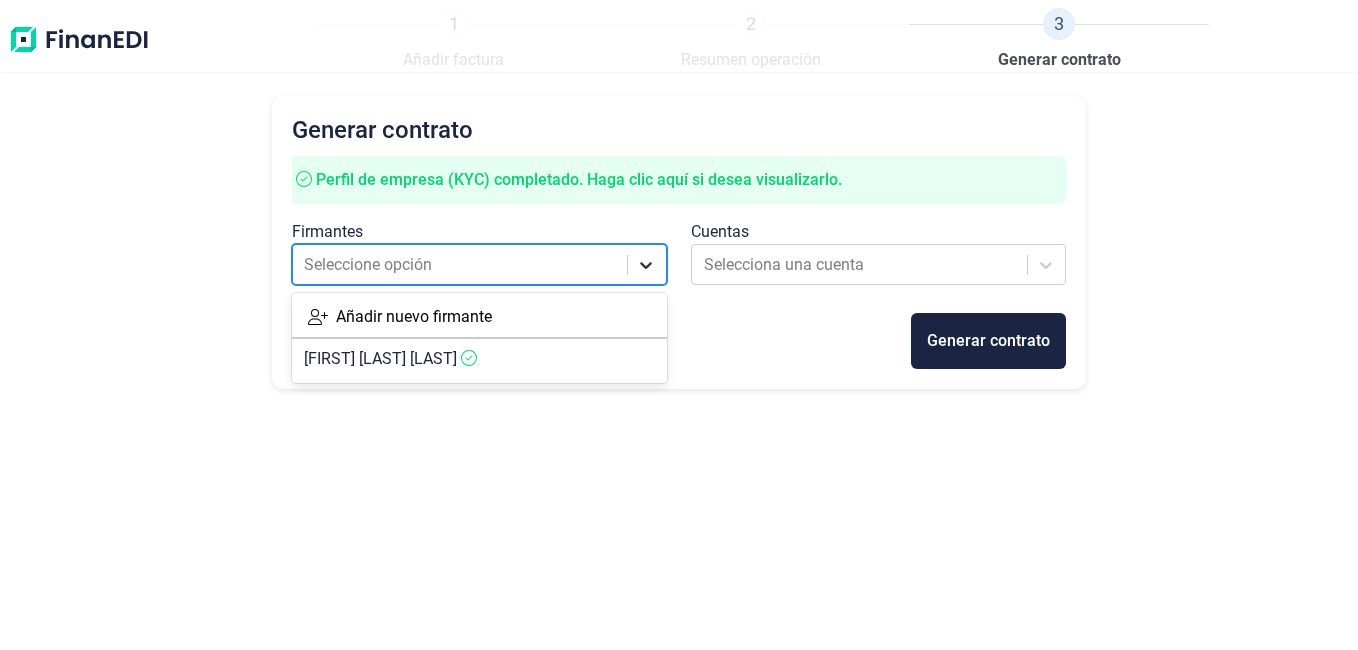 click at bounding box center [647, 265] 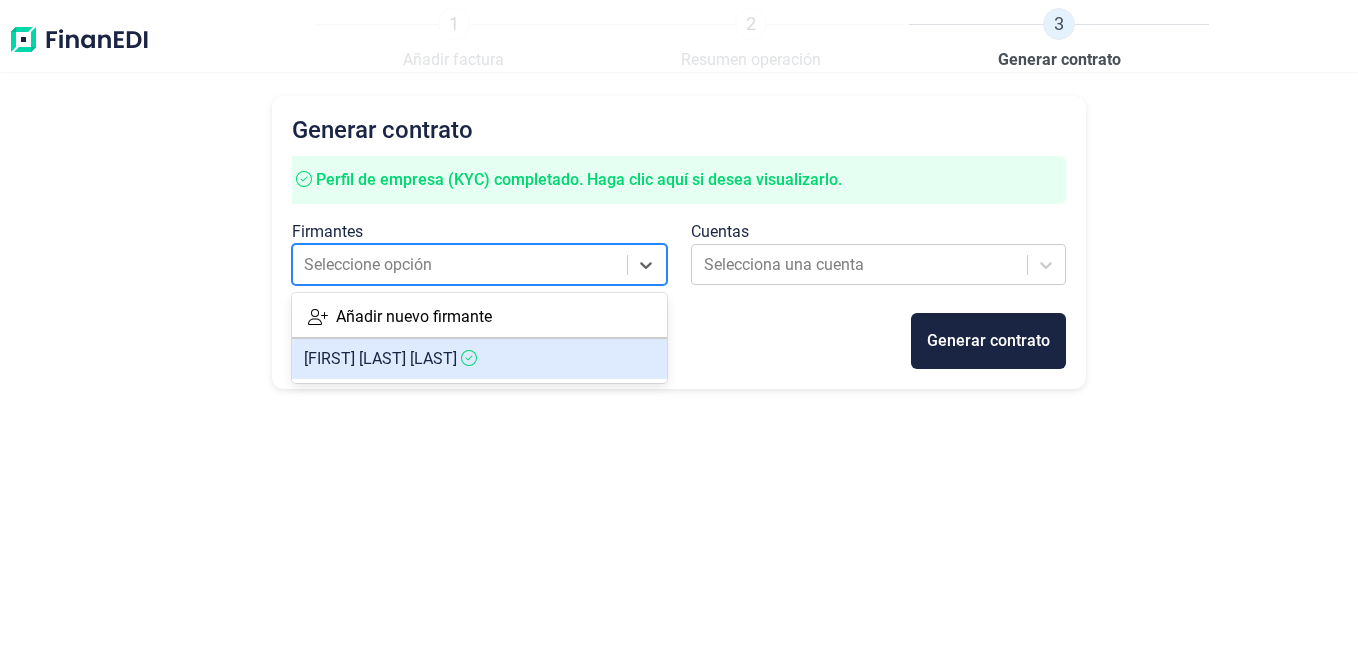 click on "[FIRST]   [LAST] [LAST]" at bounding box center (380, 358) 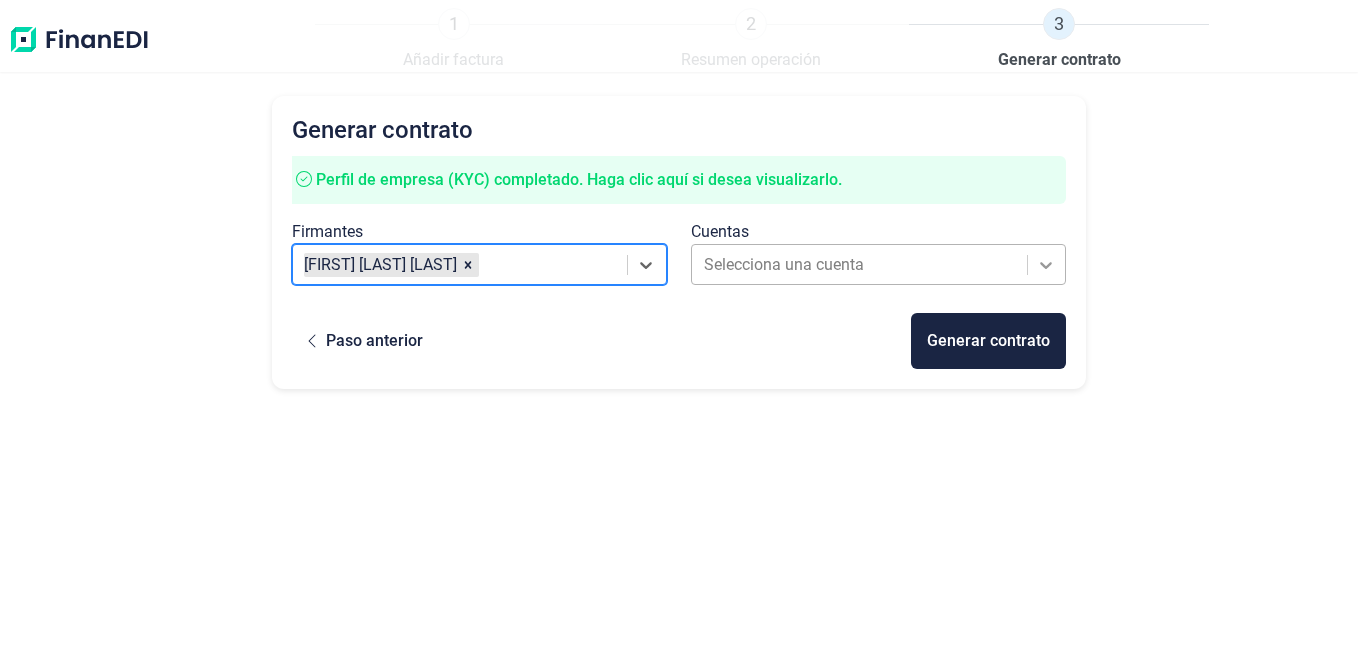 click at bounding box center (1046, 265) 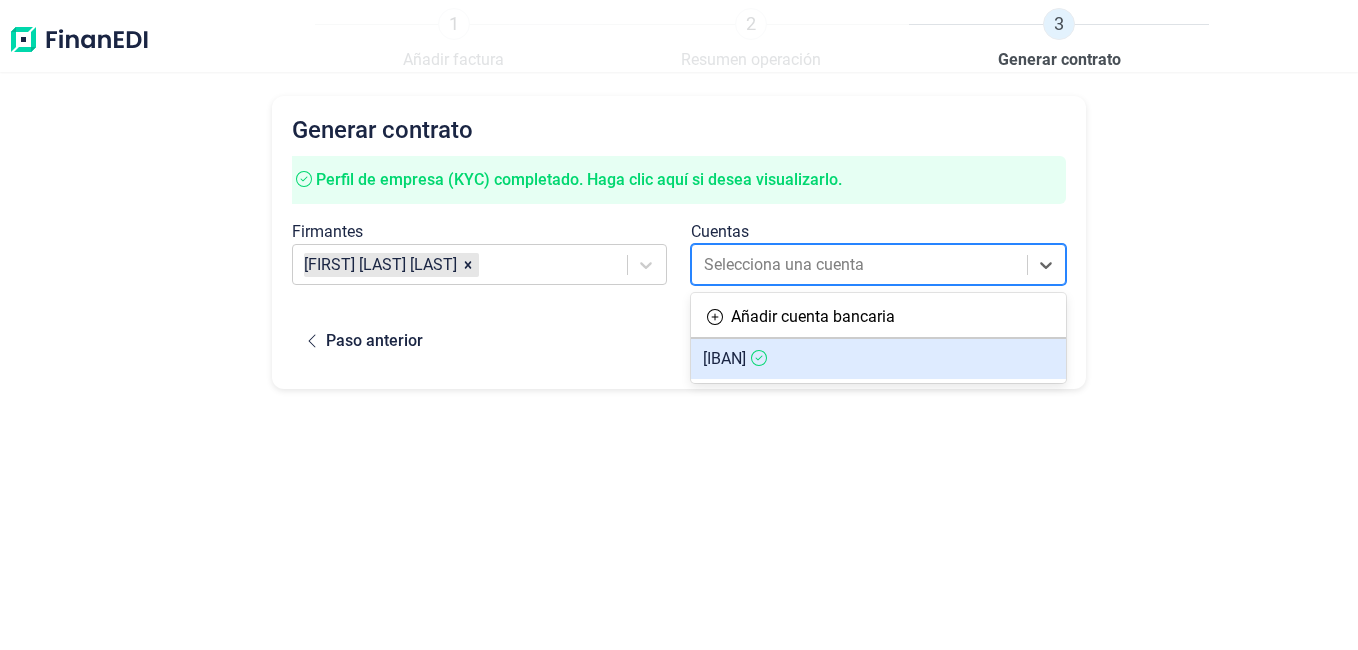 click on "[IBAN]" at bounding box center [724, 358] 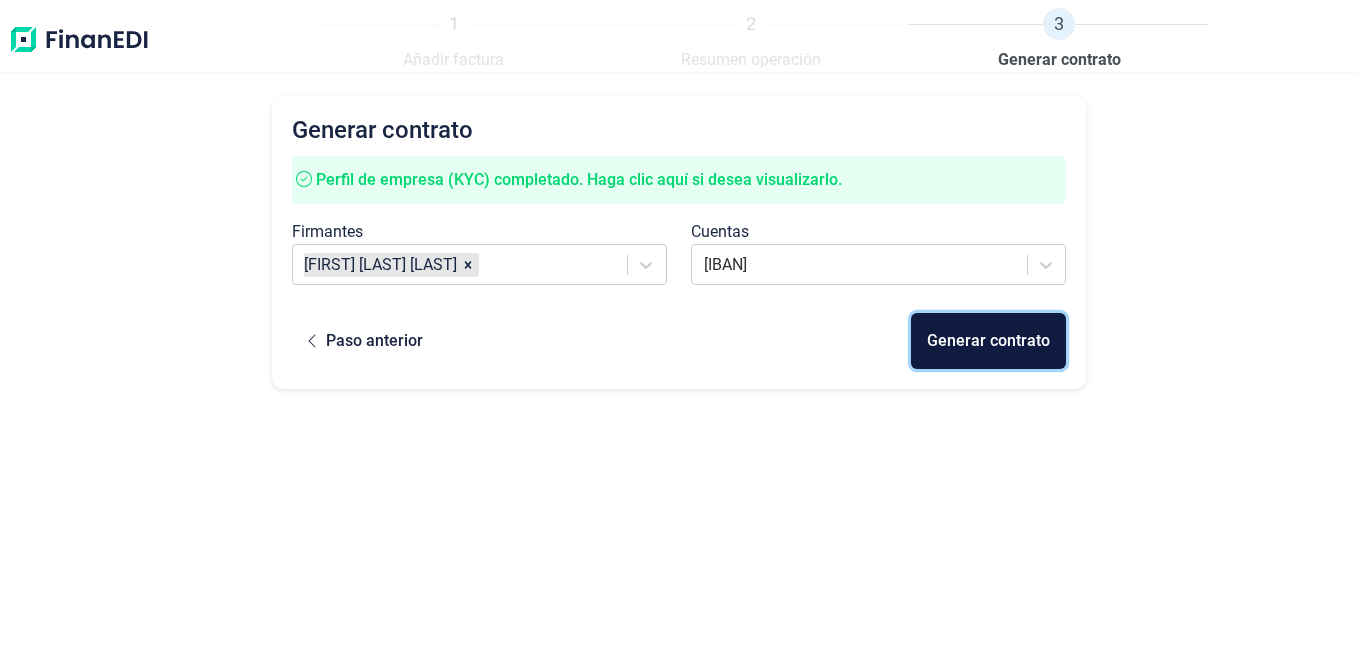 click on "Generar contrato" at bounding box center (988, 341) 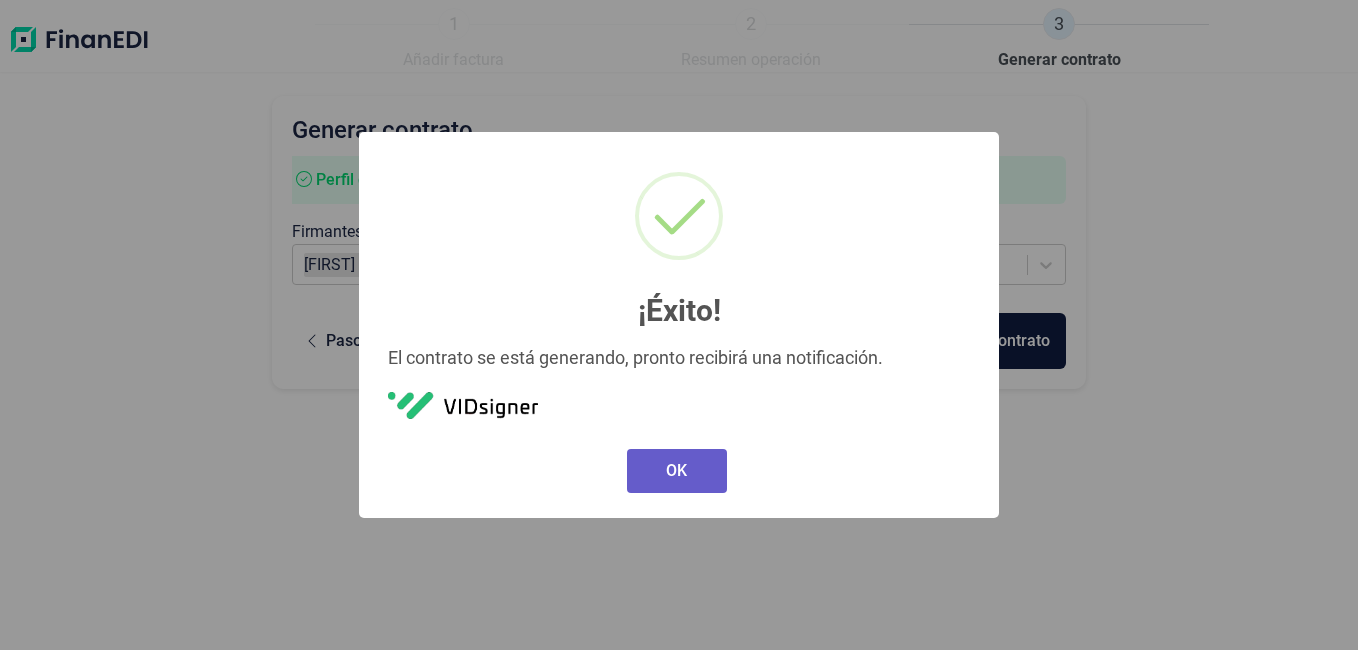 click on "OK" at bounding box center (677, 471) 